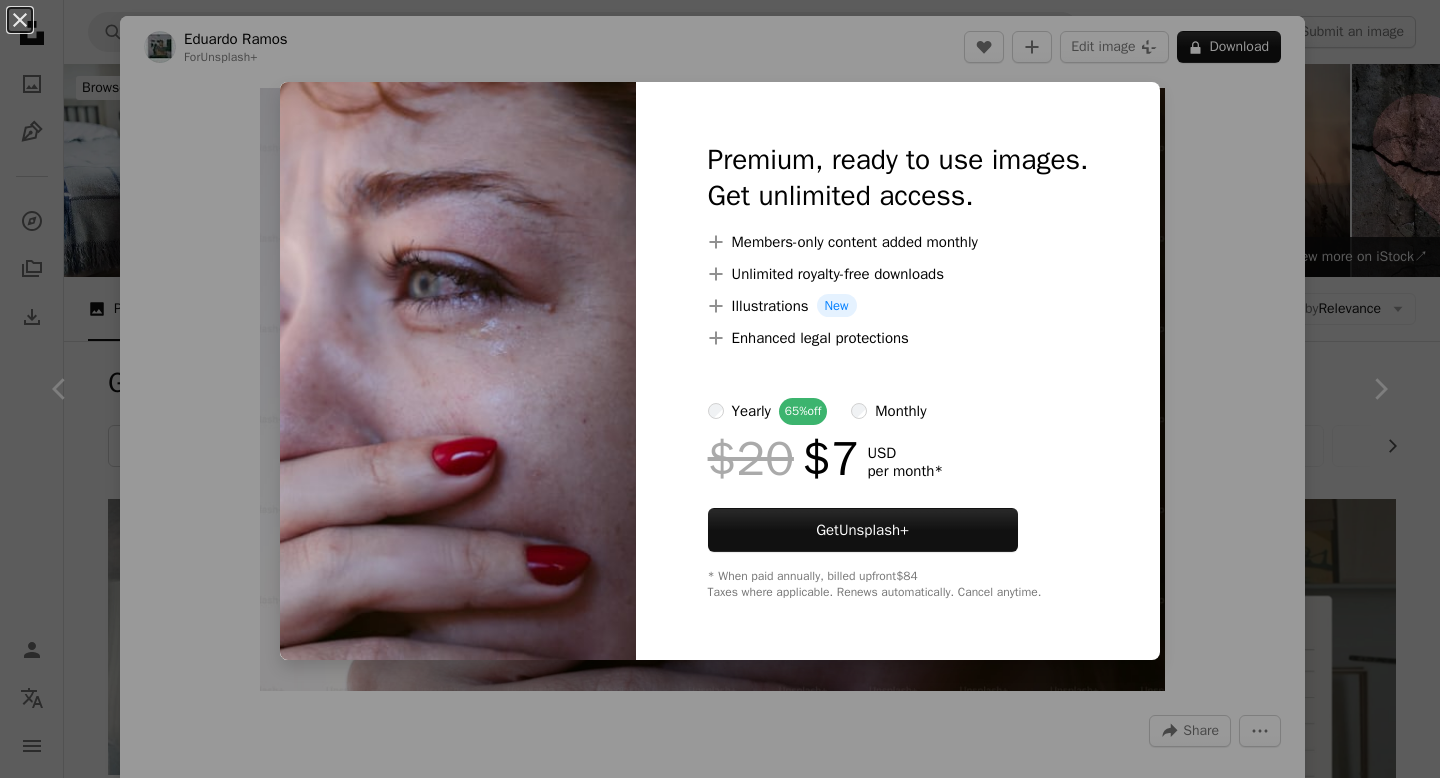 scroll, scrollTop: 13784, scrollLeft: 0, axis: vertical 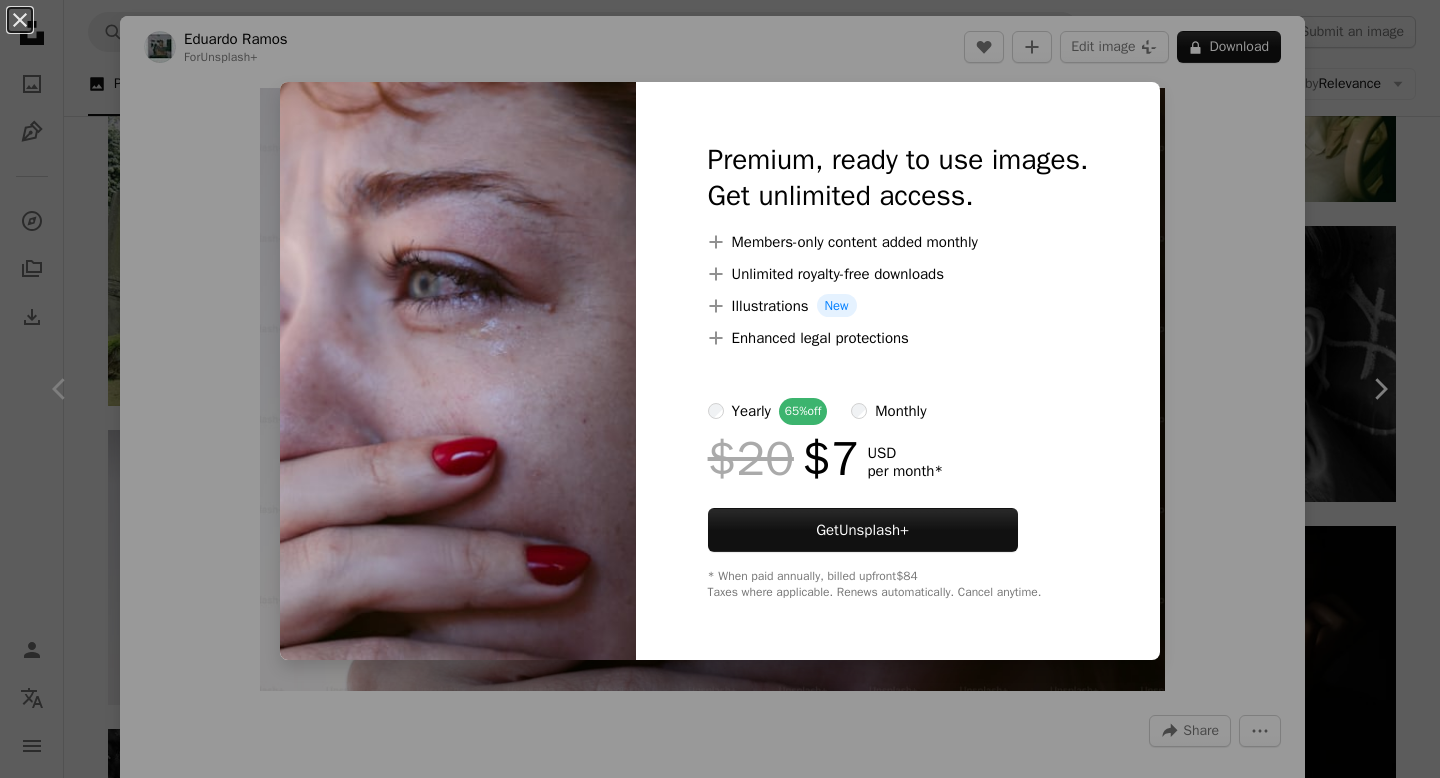 click on "An X shape Premium, ready to use images. Get unlimited access. A plus sign Members-only content added monthly A plus sign Unlimited royalty-free downloads A plus sign Illustrations  New A plus sign Enhanced legal protections yearly 65%  off monthly $20   $7 USD per month * Get  Unsplash+ * When paid annually, billed upfront  $84 Taxes where applicable. Renews automatically. Cancel anytime." at bounding box center (720, 389) 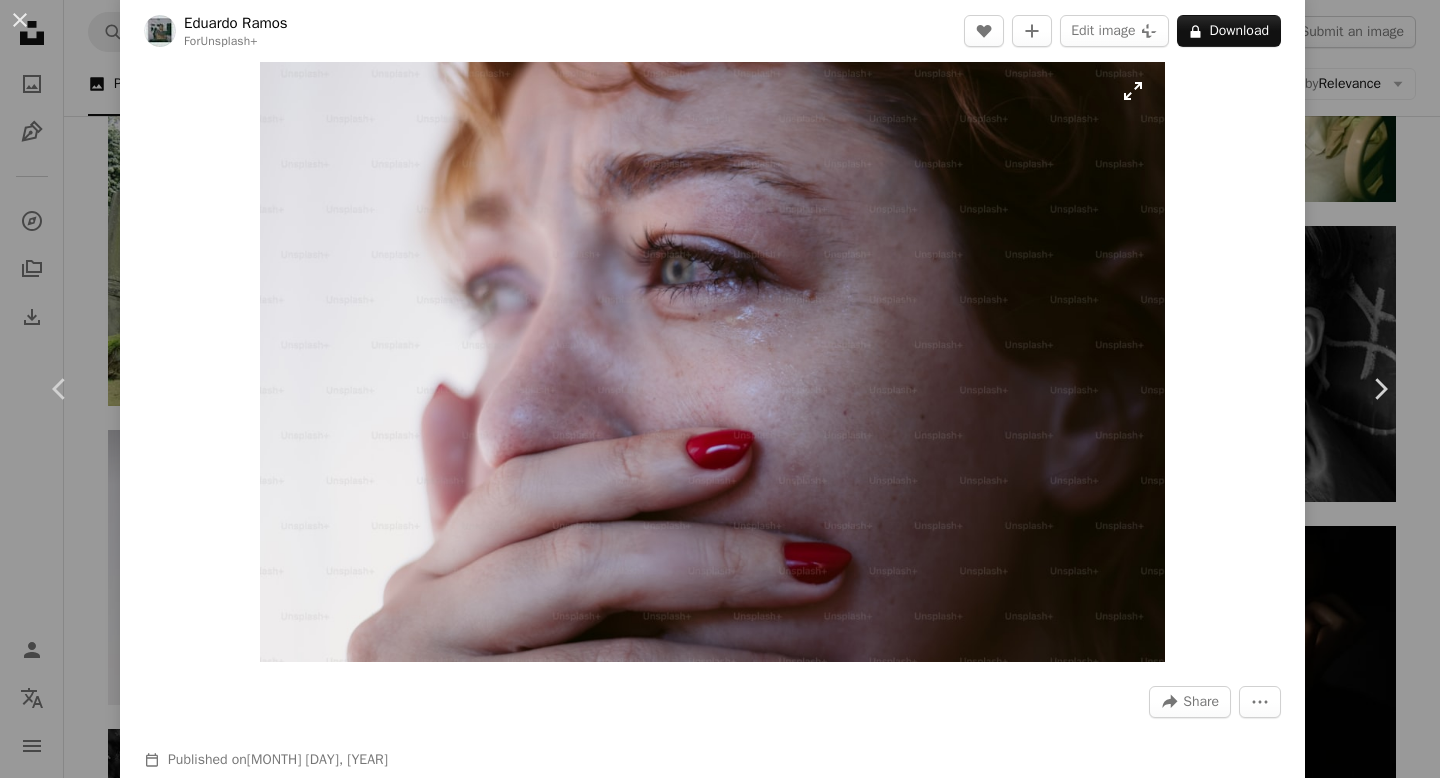 scroll, scrollTop: 0, scrollLeft: 0, axis: both 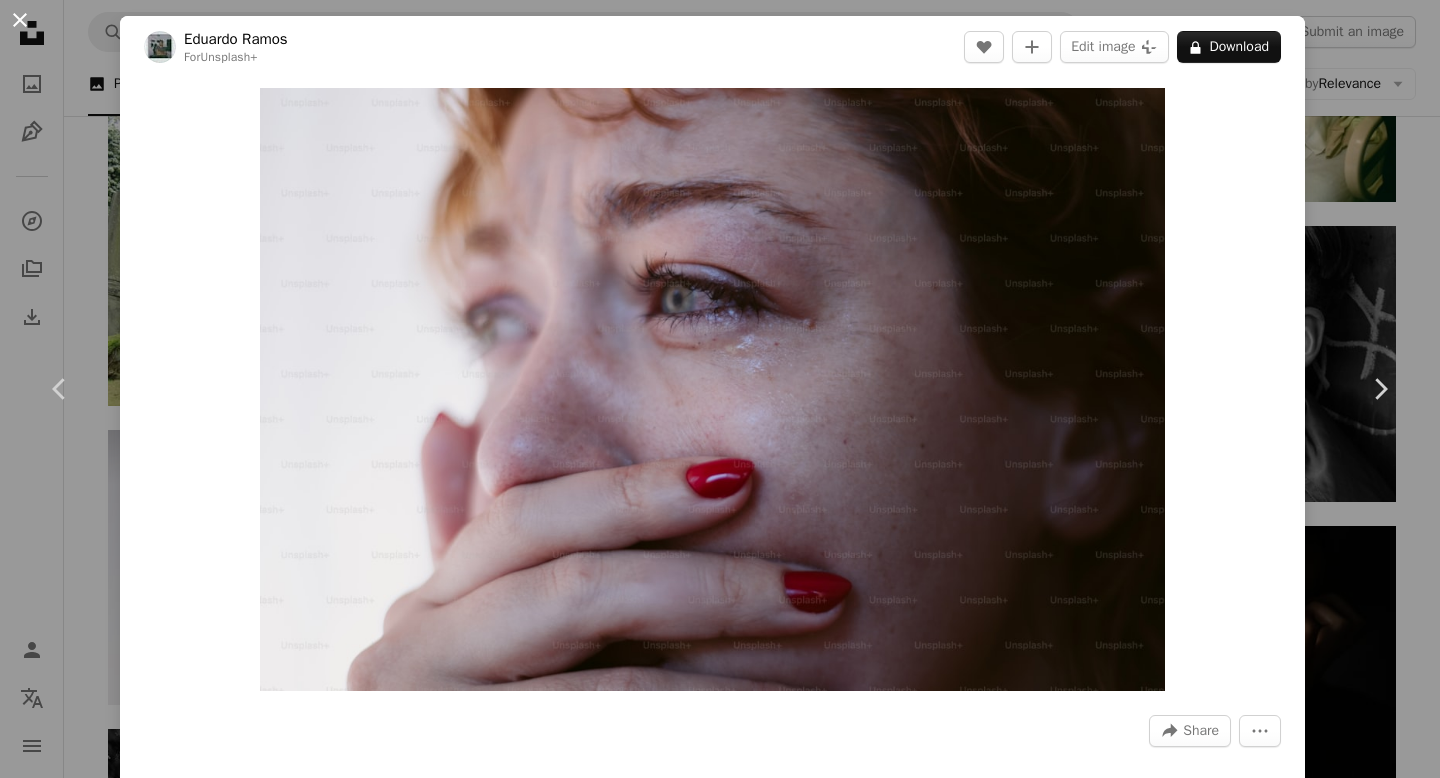 click on "An X shape" at bounding box center [20, 20] 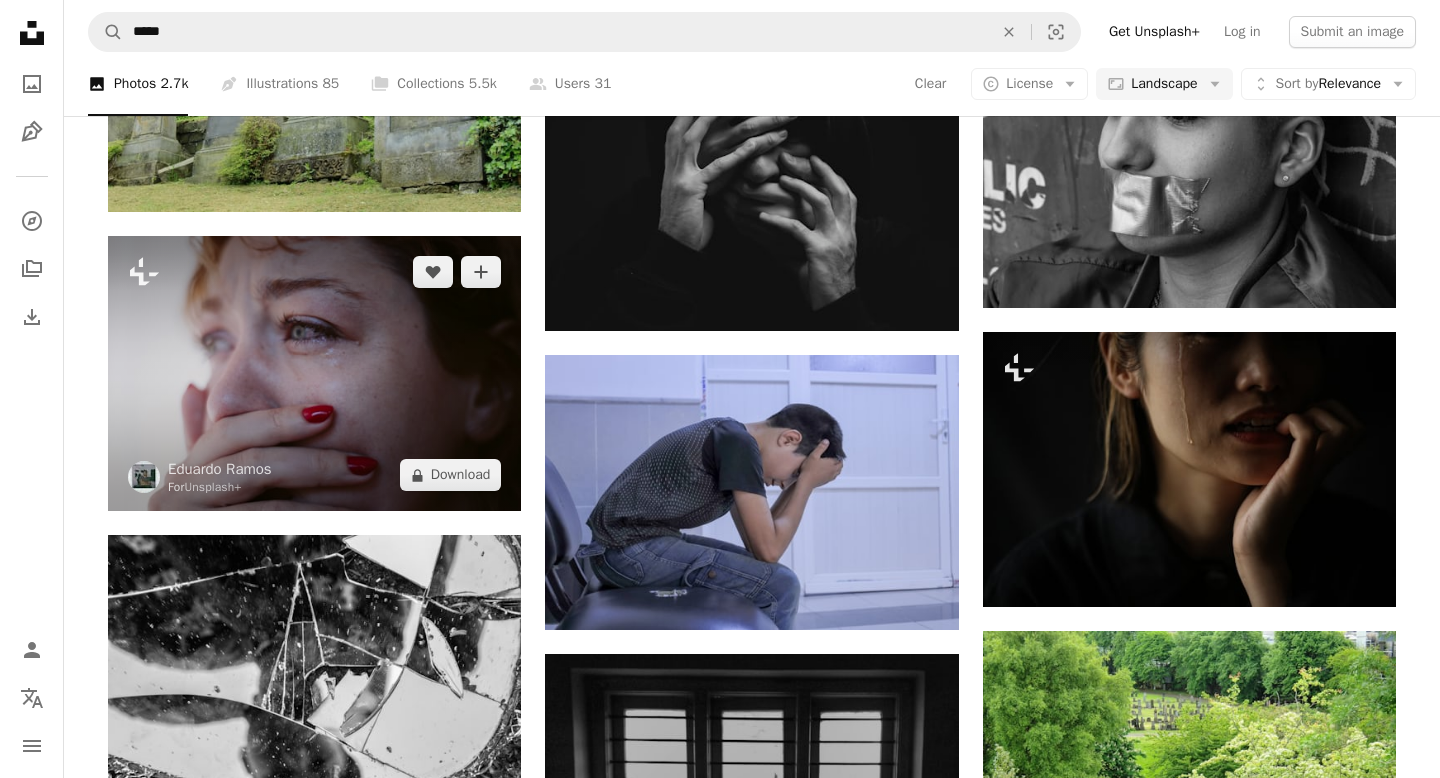 scroll, scrollTop: 13983, scrollLeft: 0, axis: vertical 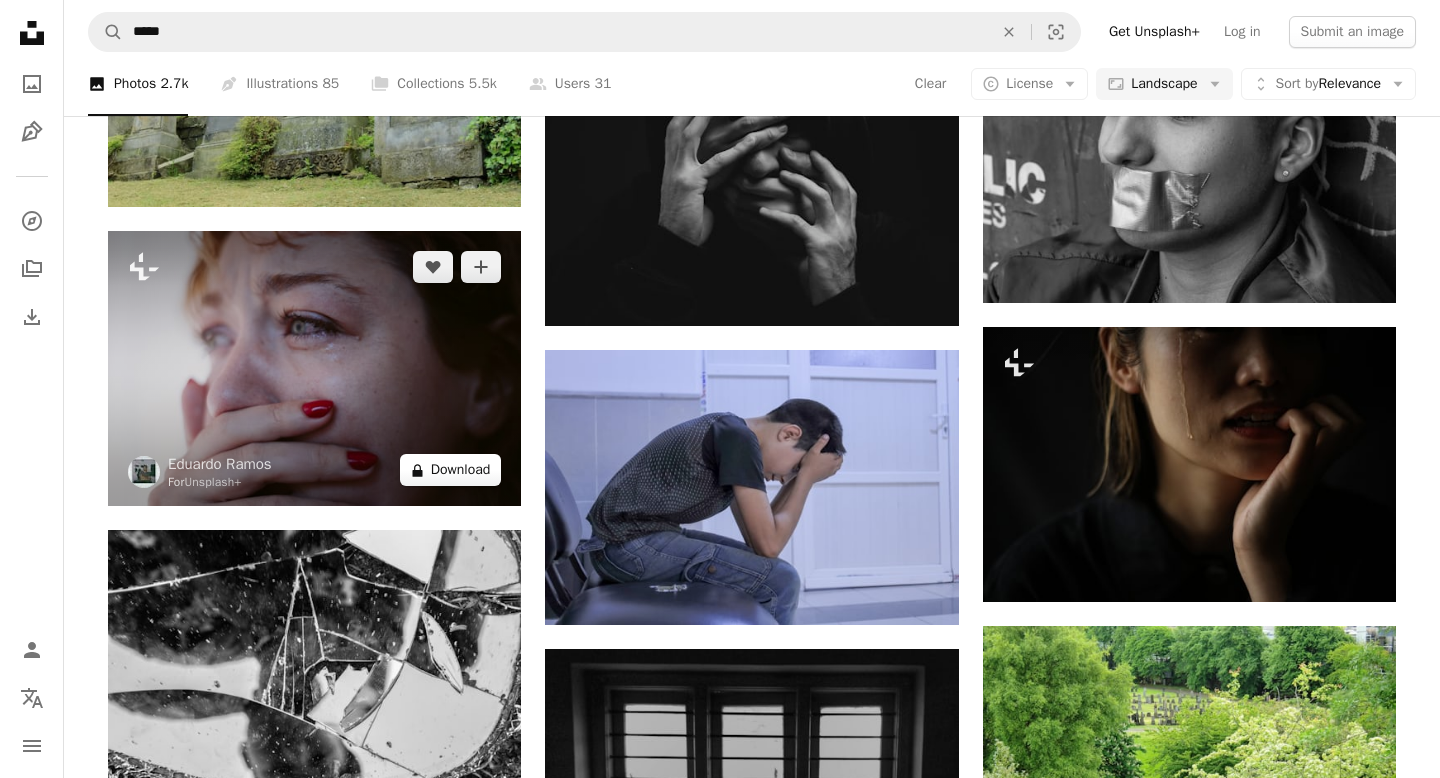 click on "A lock   Download" at bounding box center (451, 470) 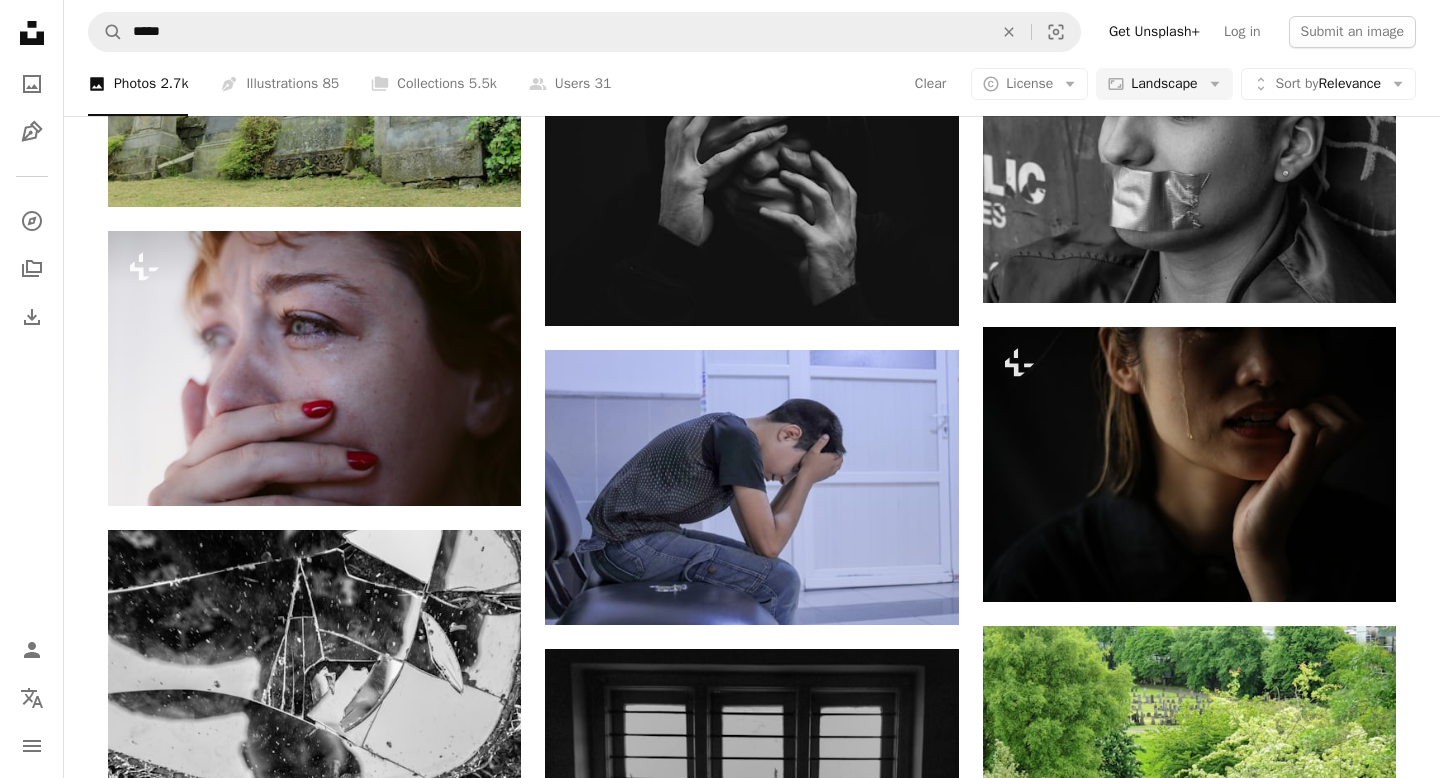 click on "An X shape" at bounding box center (20, 20) 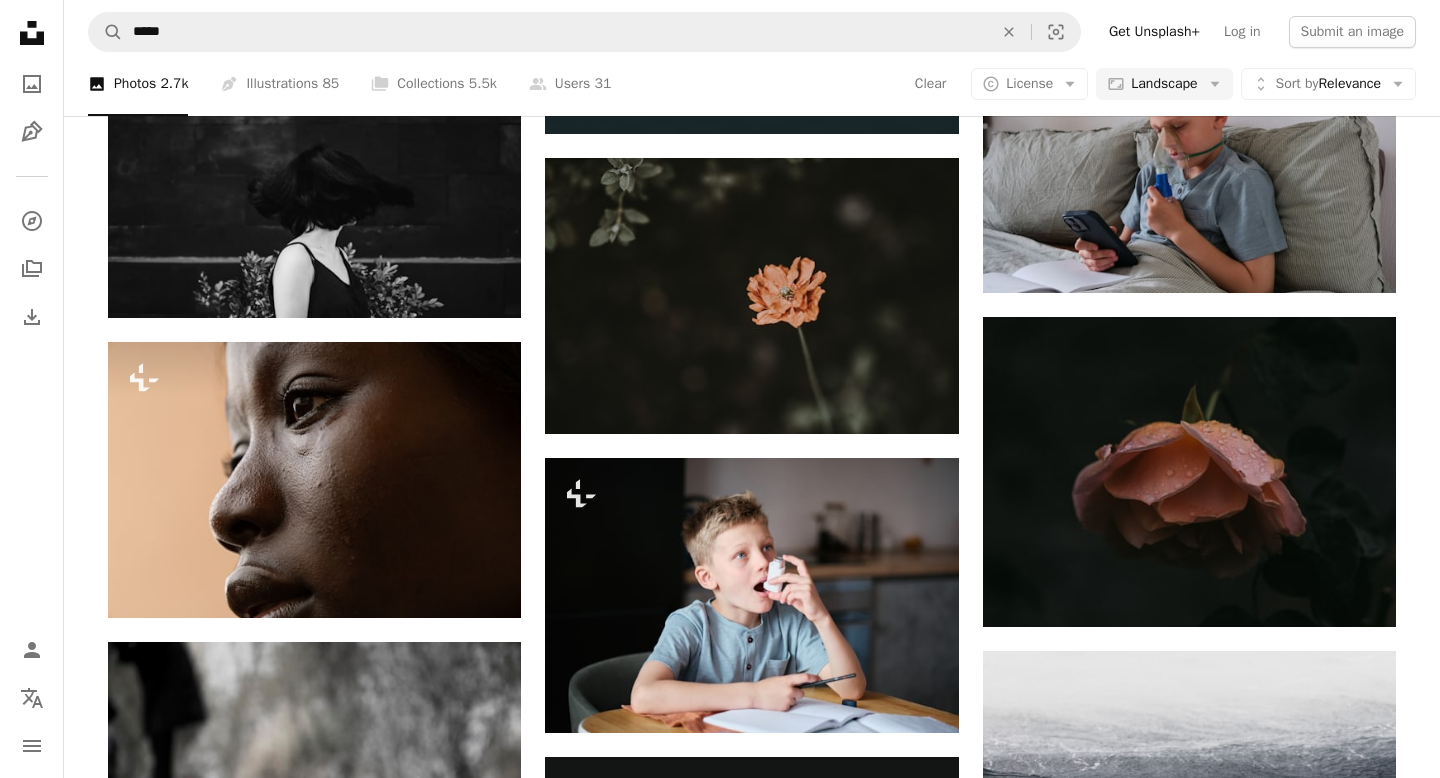 scroll, scrollTop: 29120, scrollLeft: 0, axis: vertical 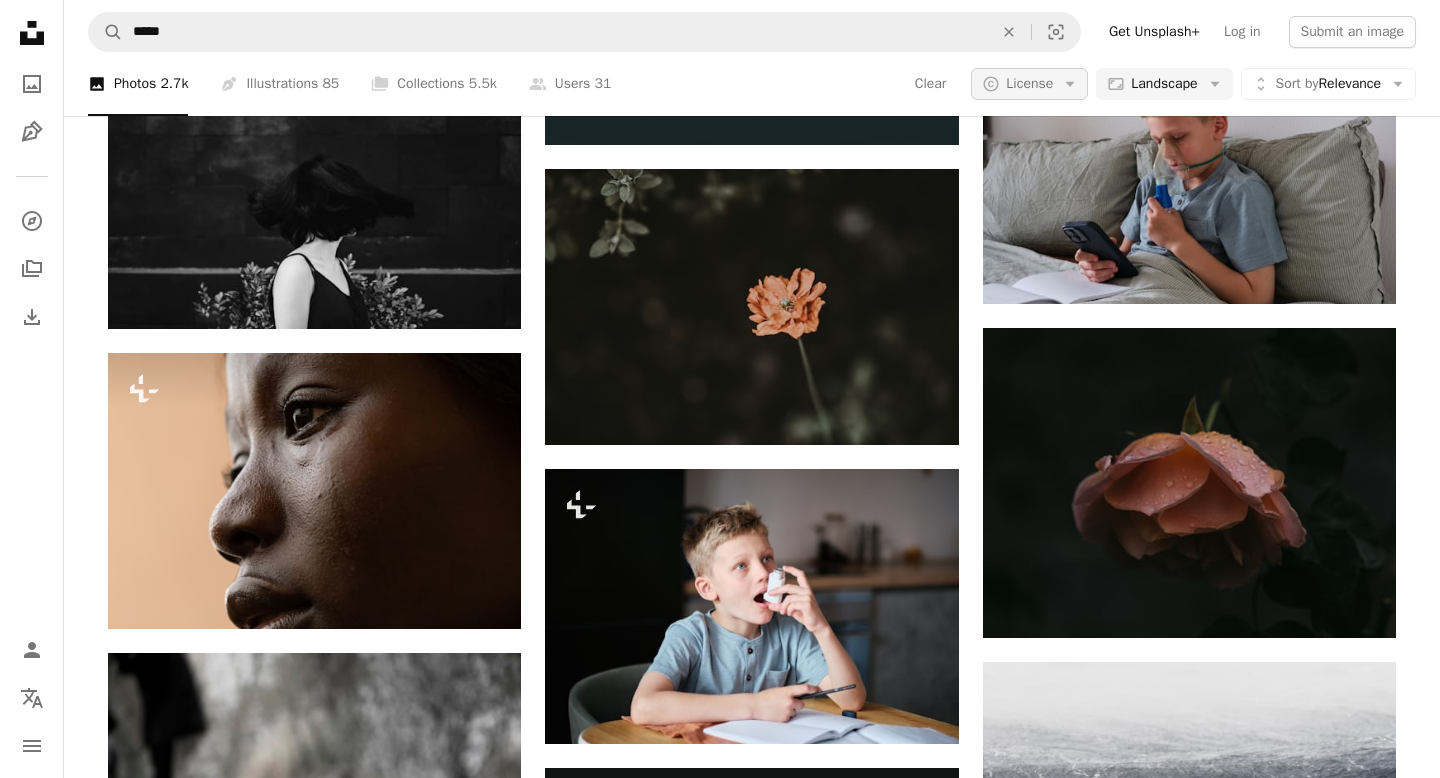 click on "Arrow down" 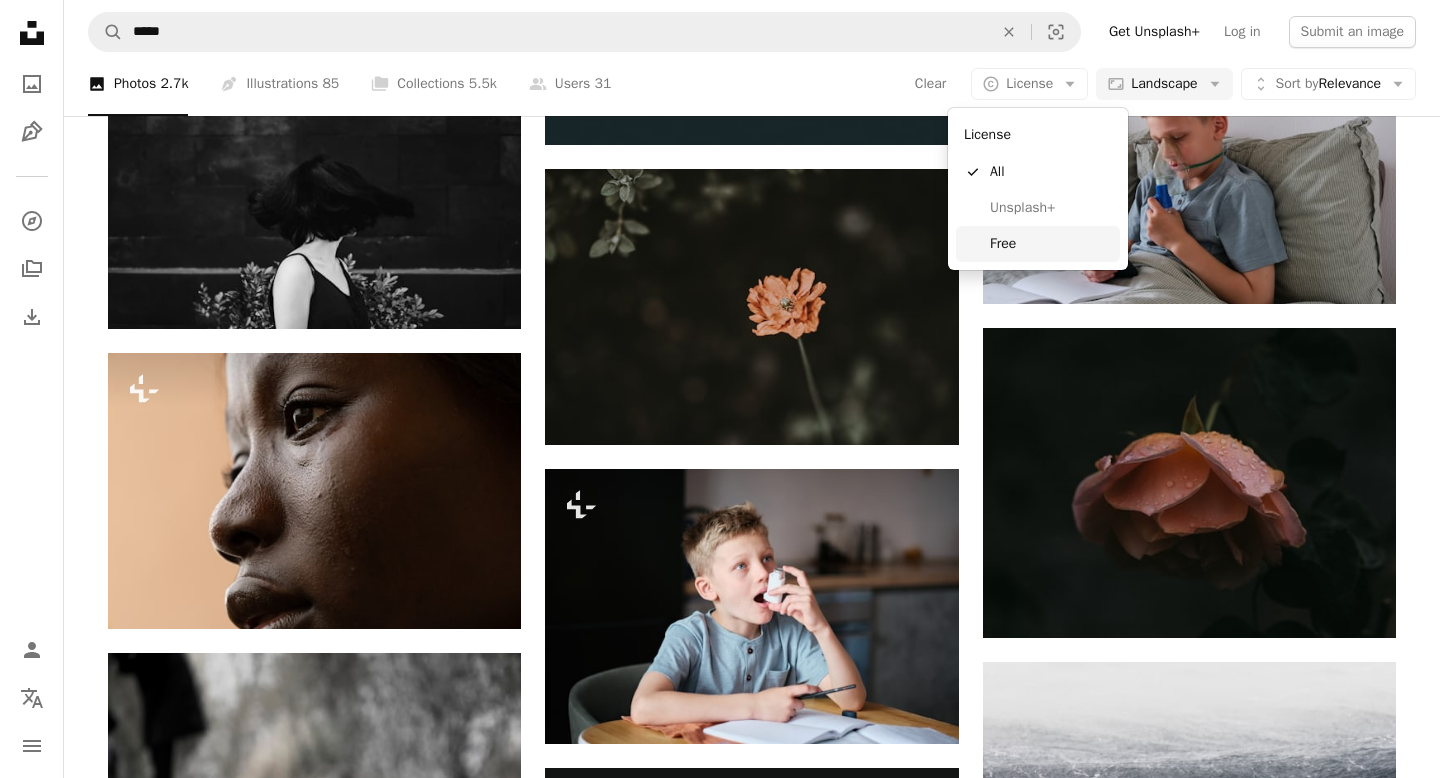 click on "Free" at bounding box center [1051, 244] 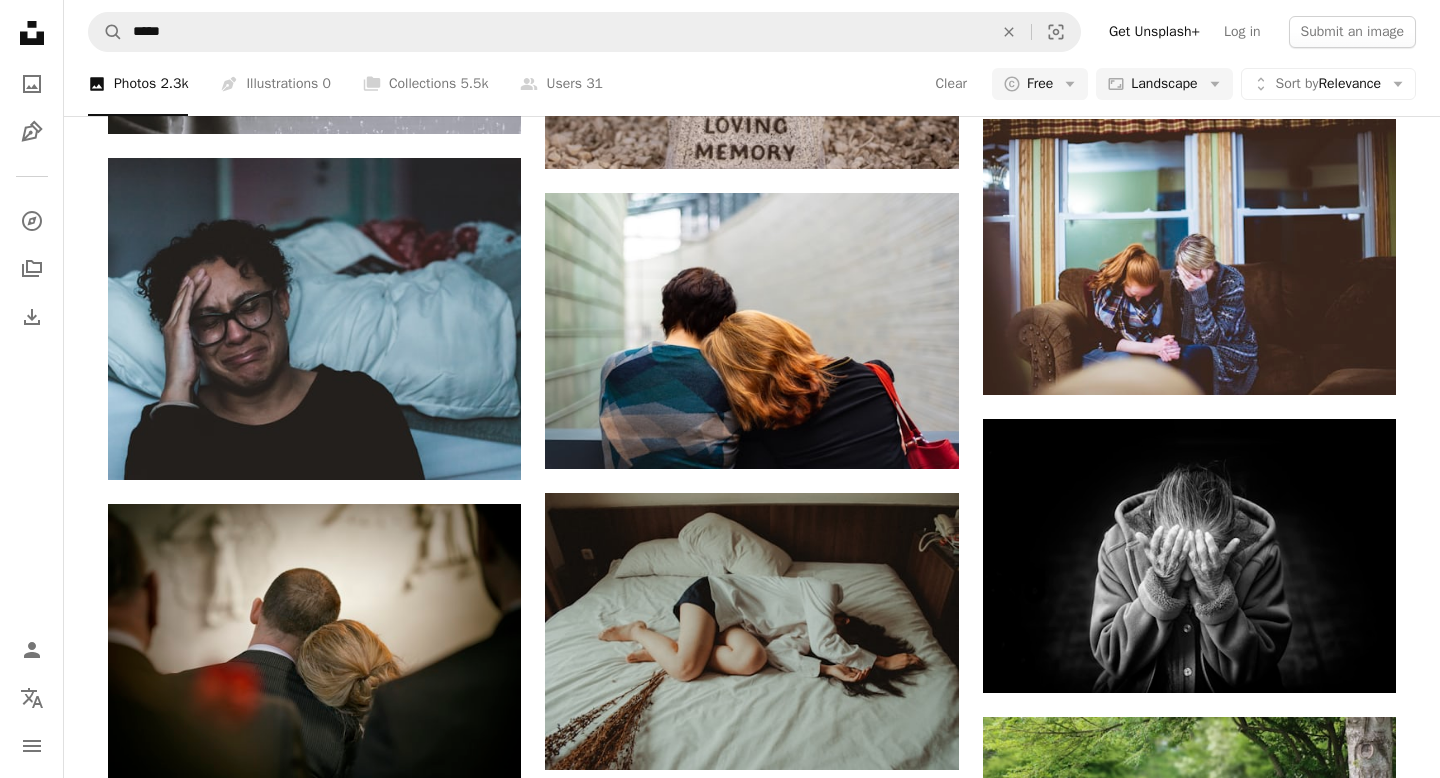 scroll, scrollTop: 939, scrollLeft: 0, axis: vertical 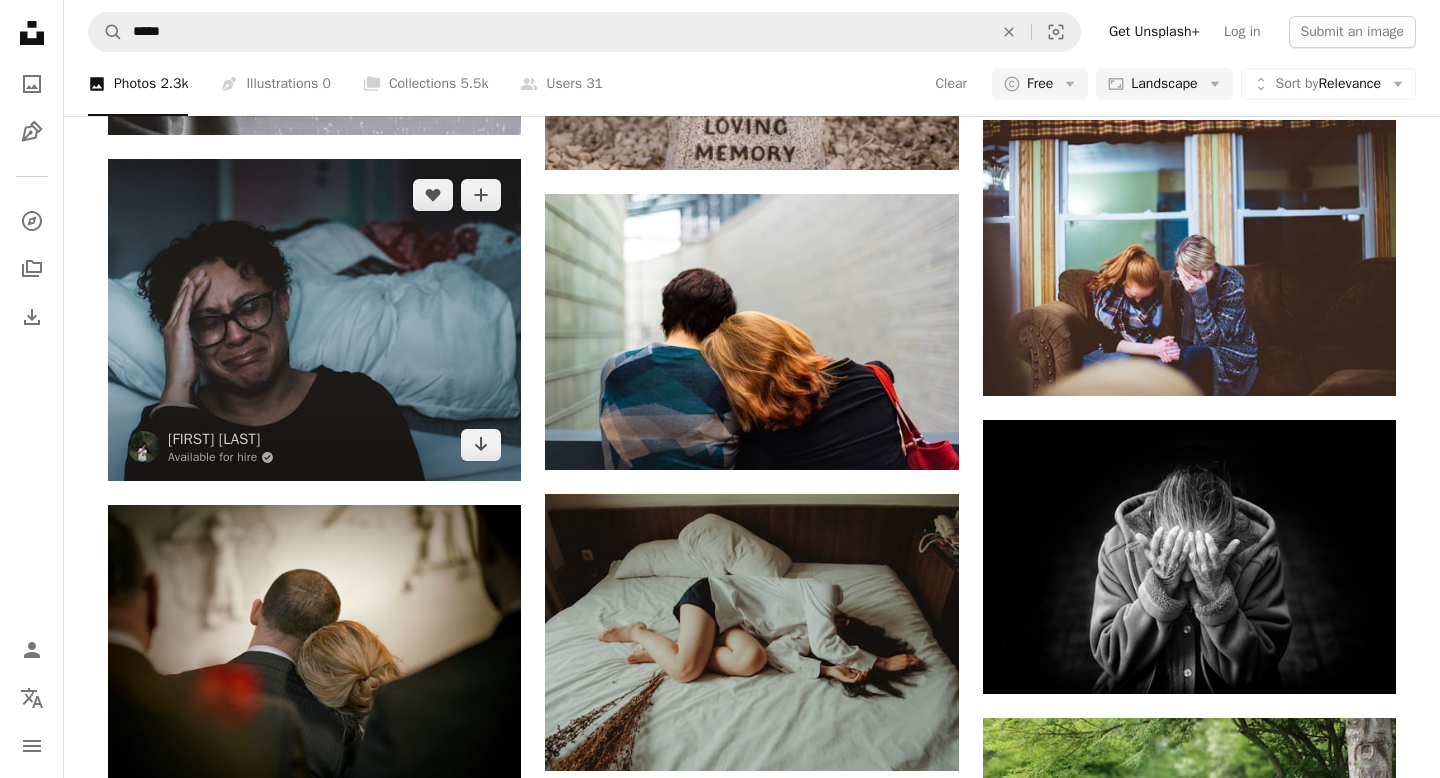 click at bounding box center [314, 320] 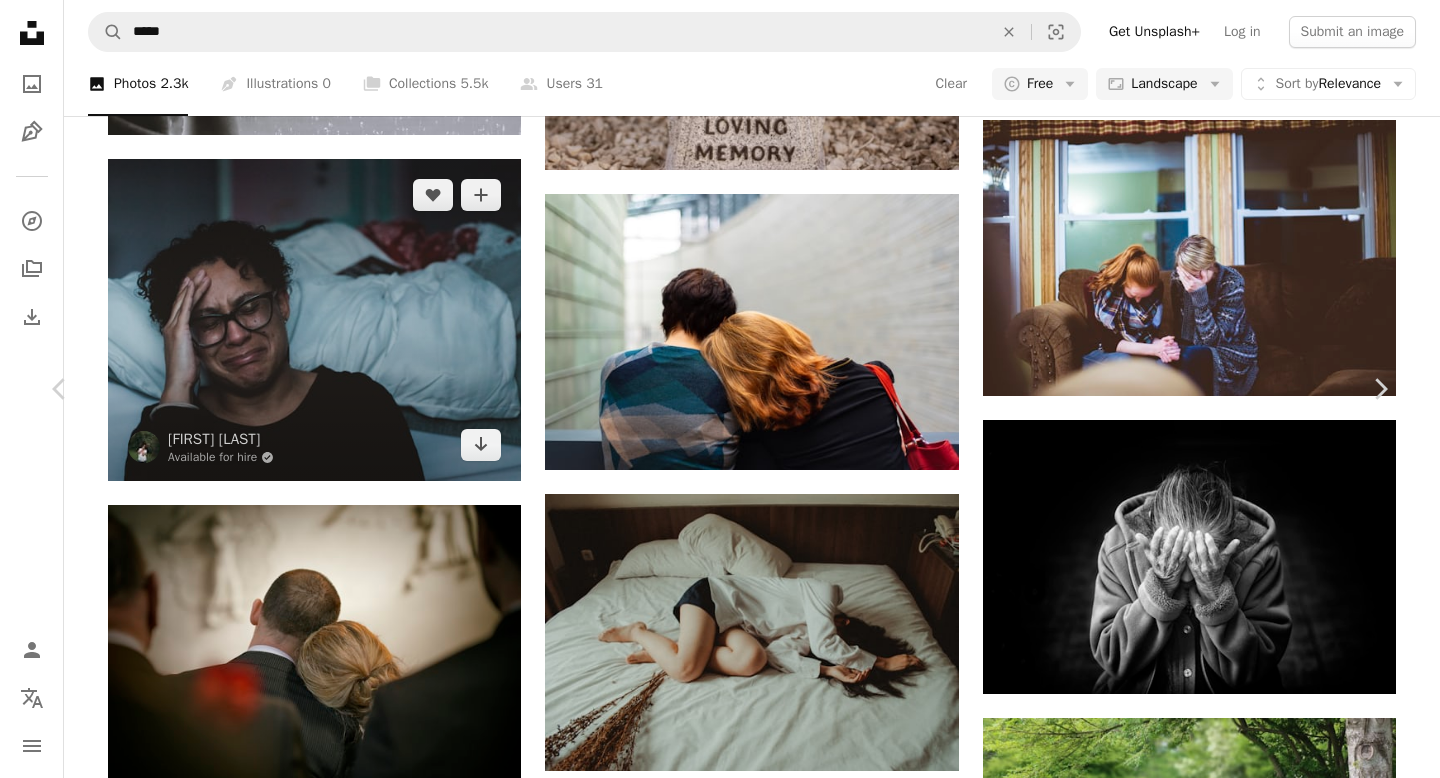 scroll, scrollTop: 0, scrollLeft: 0, axis: both 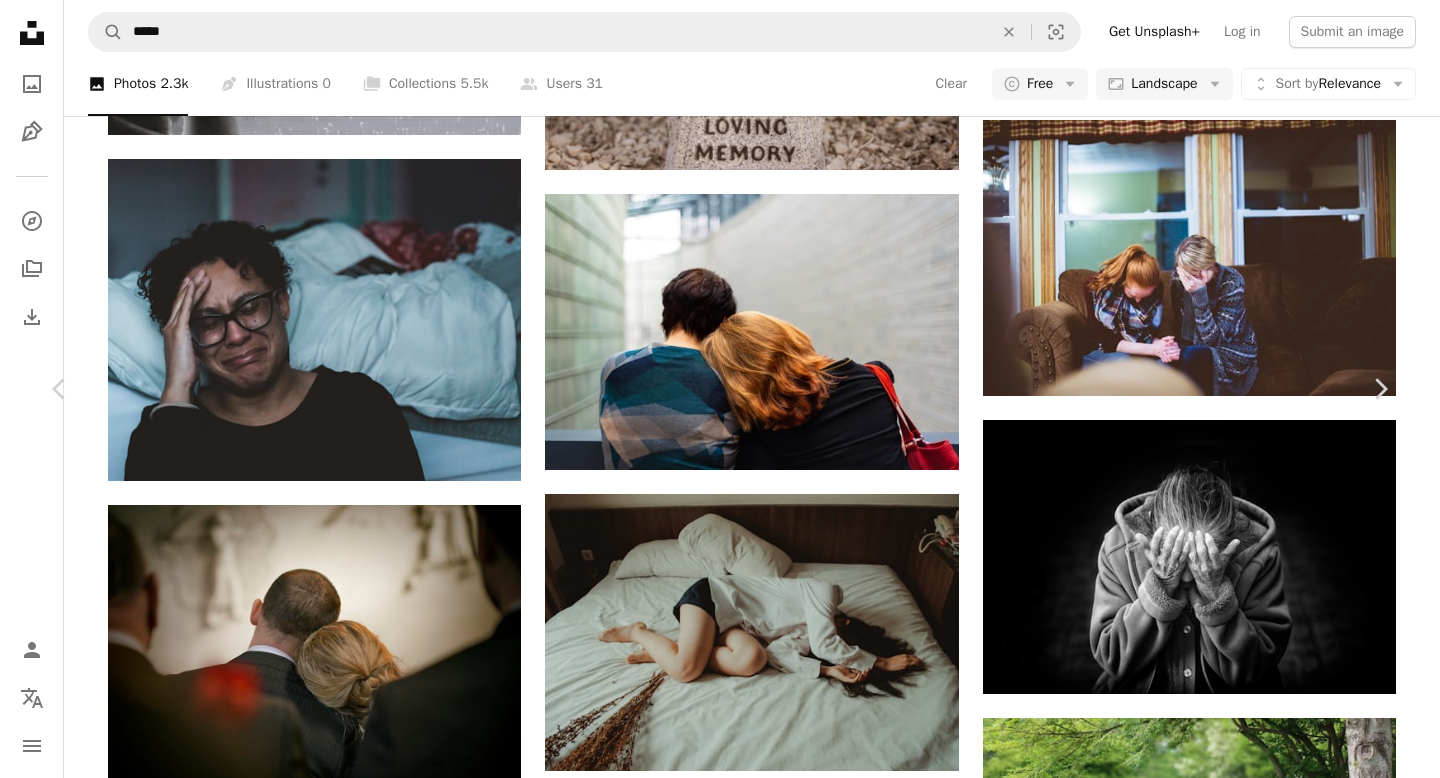 click on "An X shape" at bounding box center (20, 20) 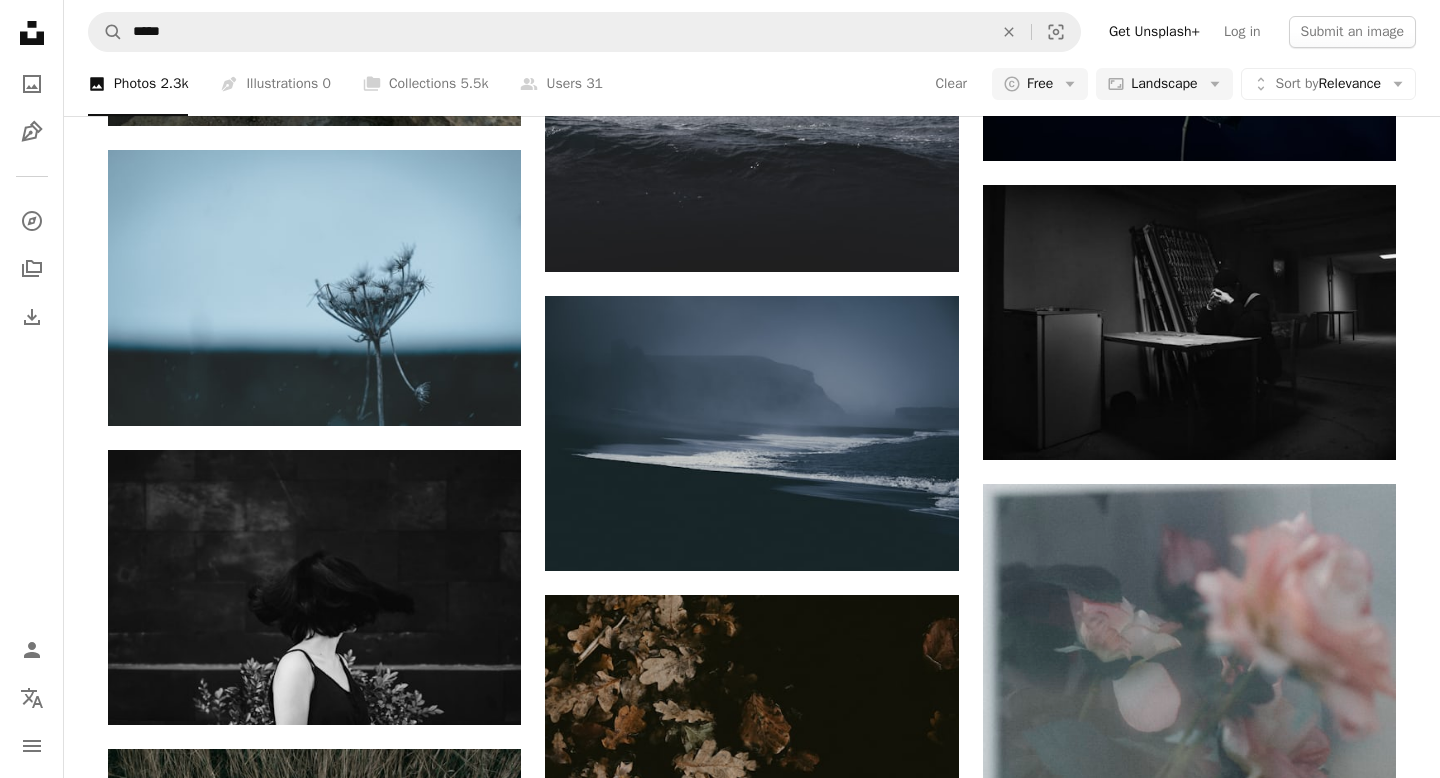 scroll, scrollTop: 22264, scrollLeft: 0, axis: vertical 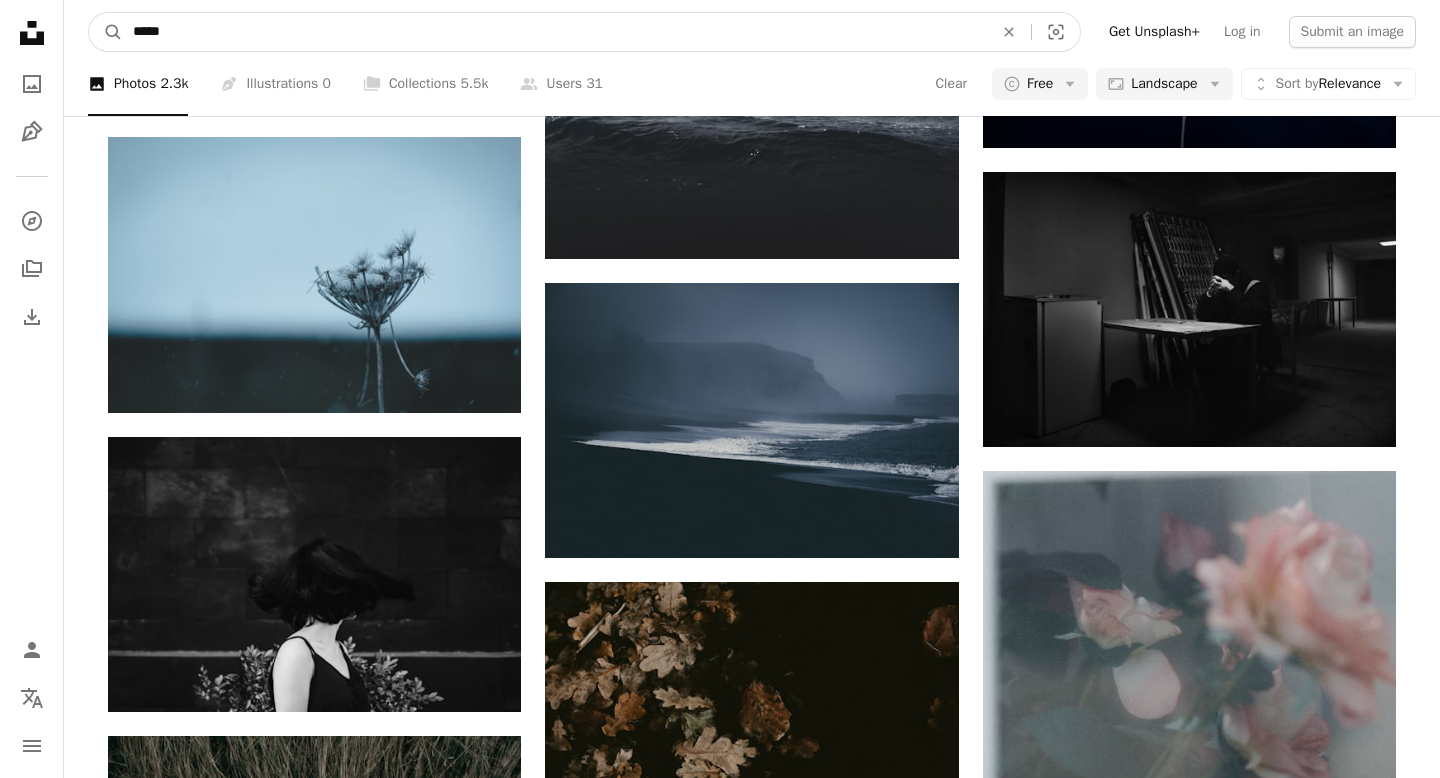 click on "*****" at bounding box center (555, 32) 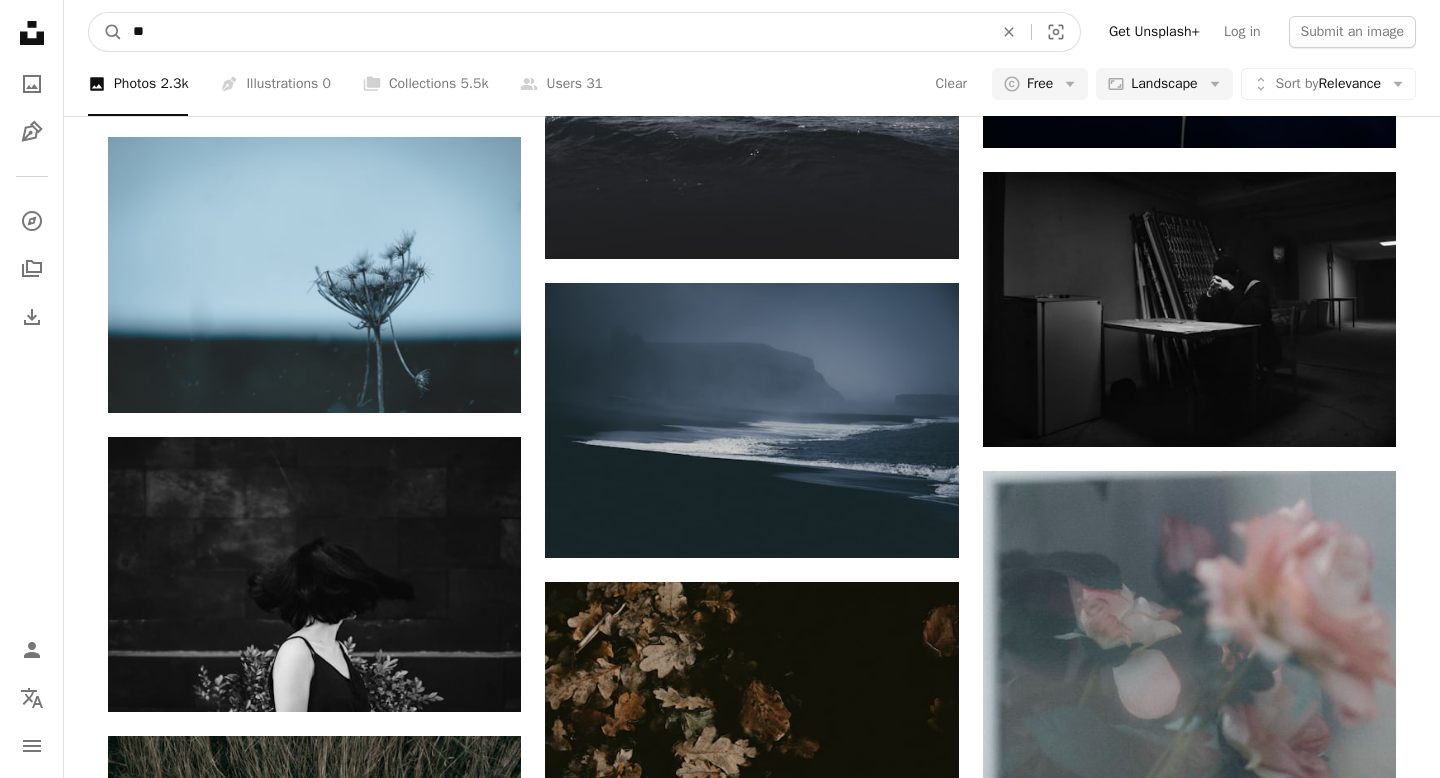 type on "*" 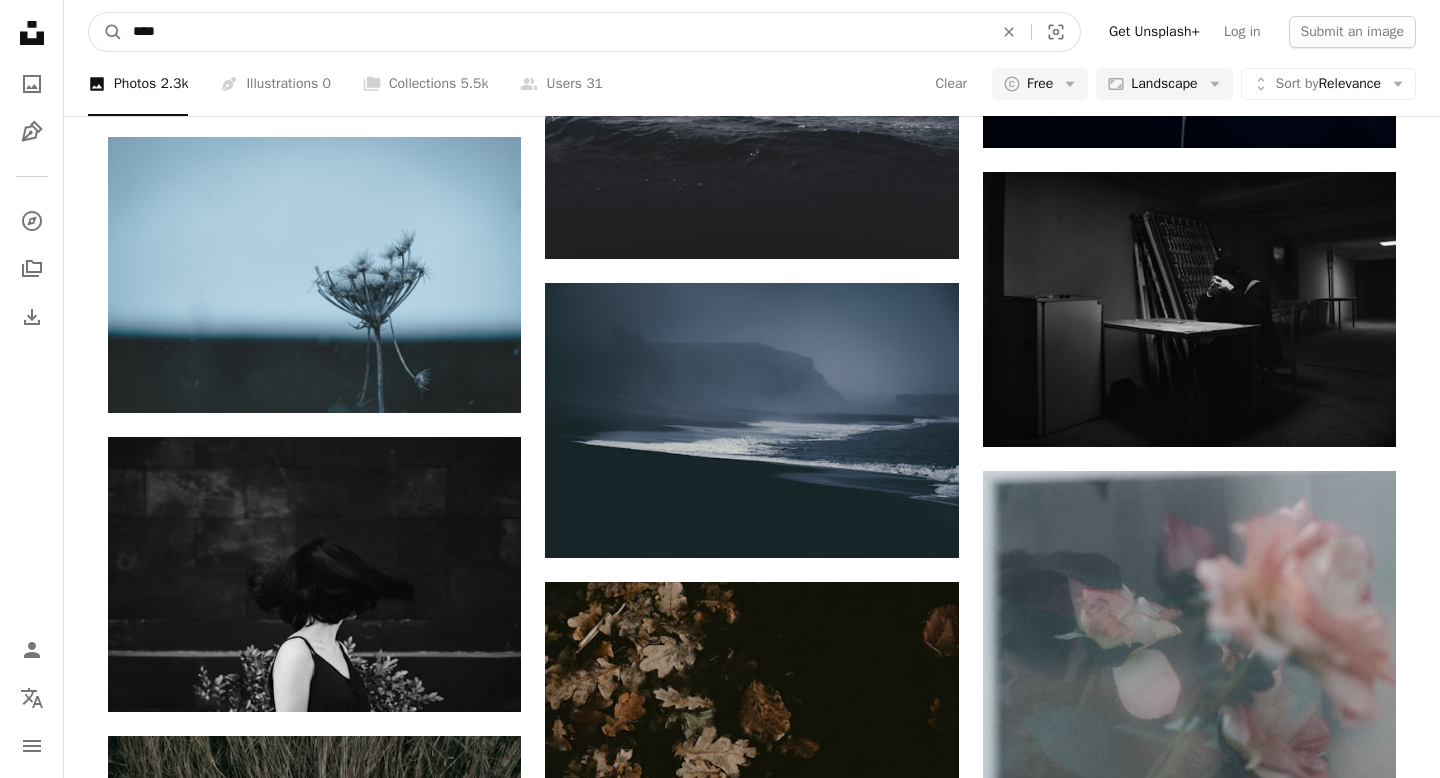 type on "*****" 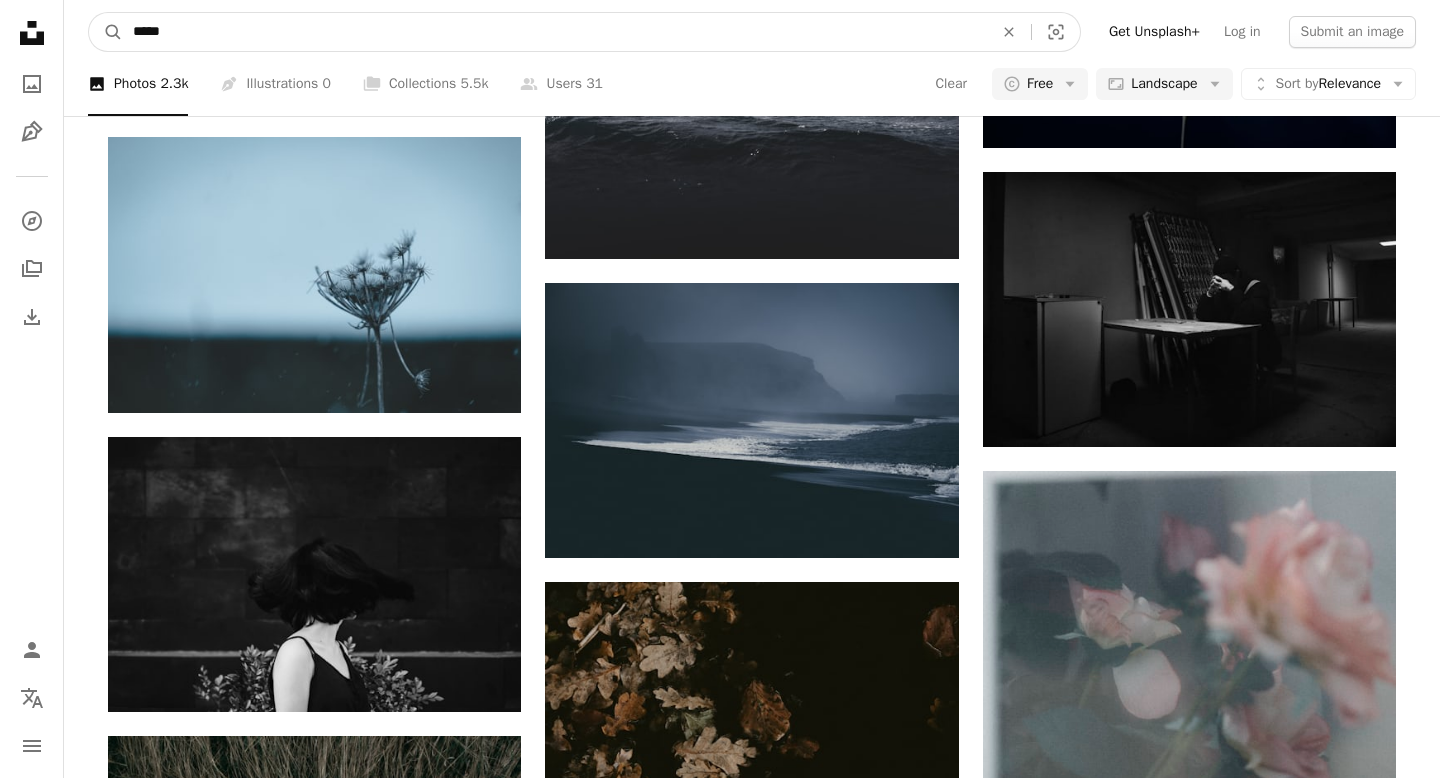 click on "A magnifying glass" at bounding box center (106, 32) 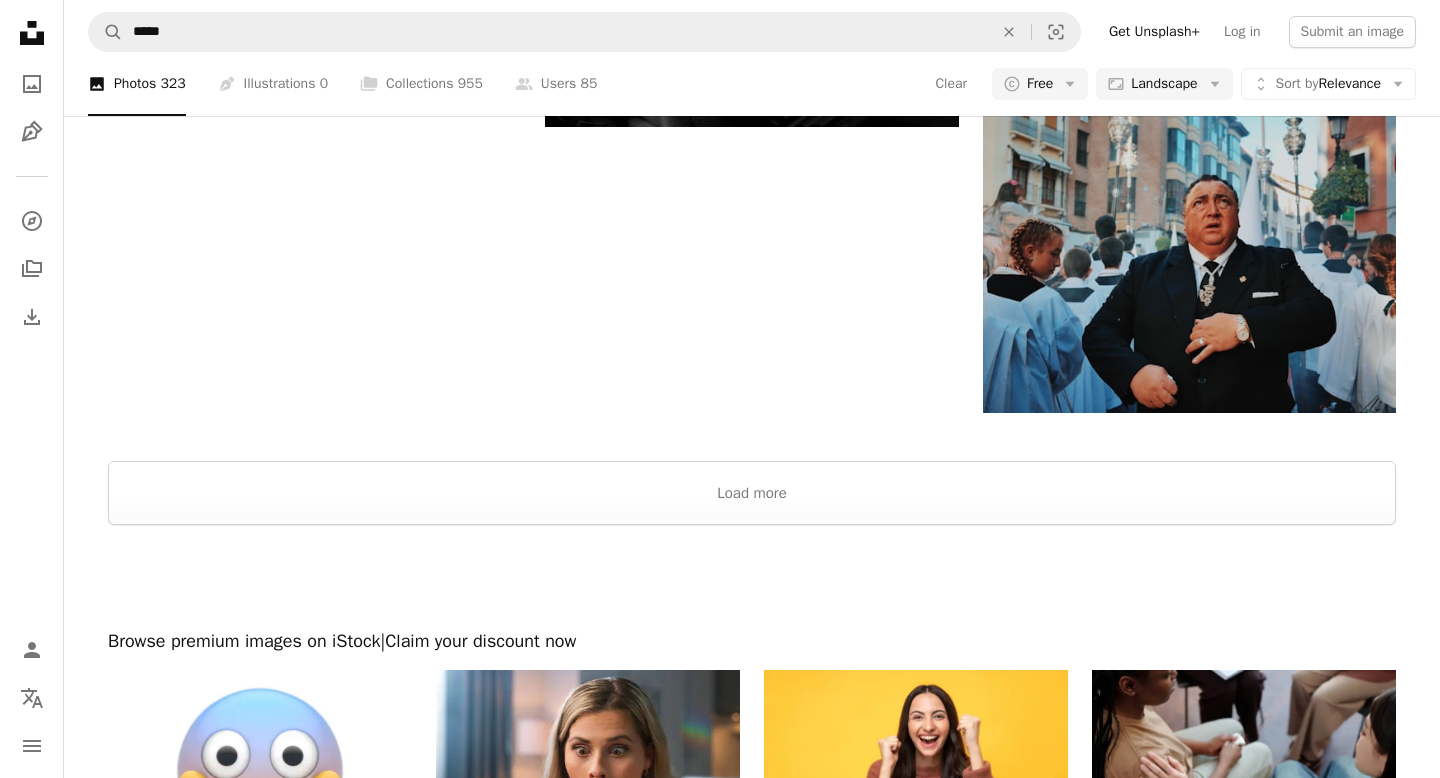 scroll, scrollTop: 2433, scrollLeft: 0, axis: vertical 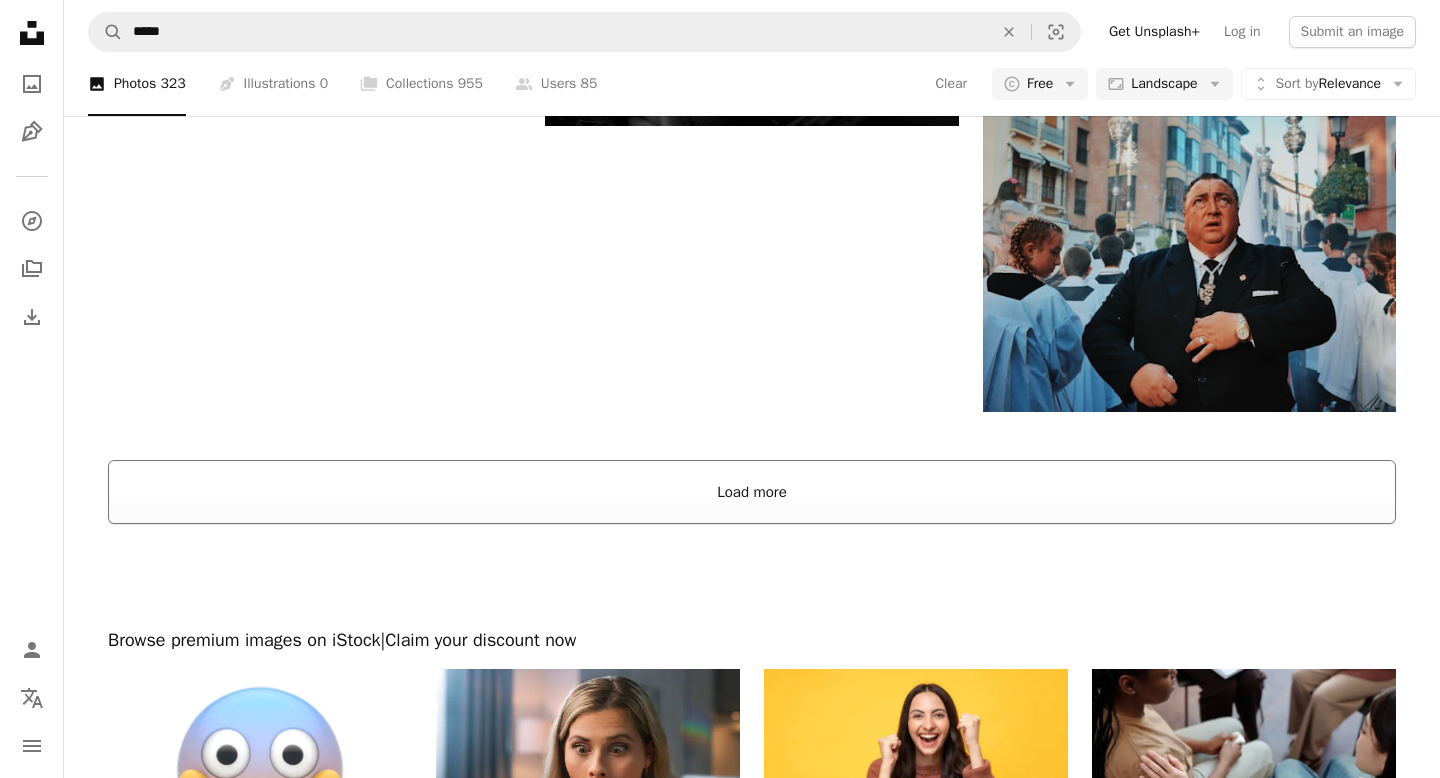 click on "Load more" at bounding box center [752, 492] 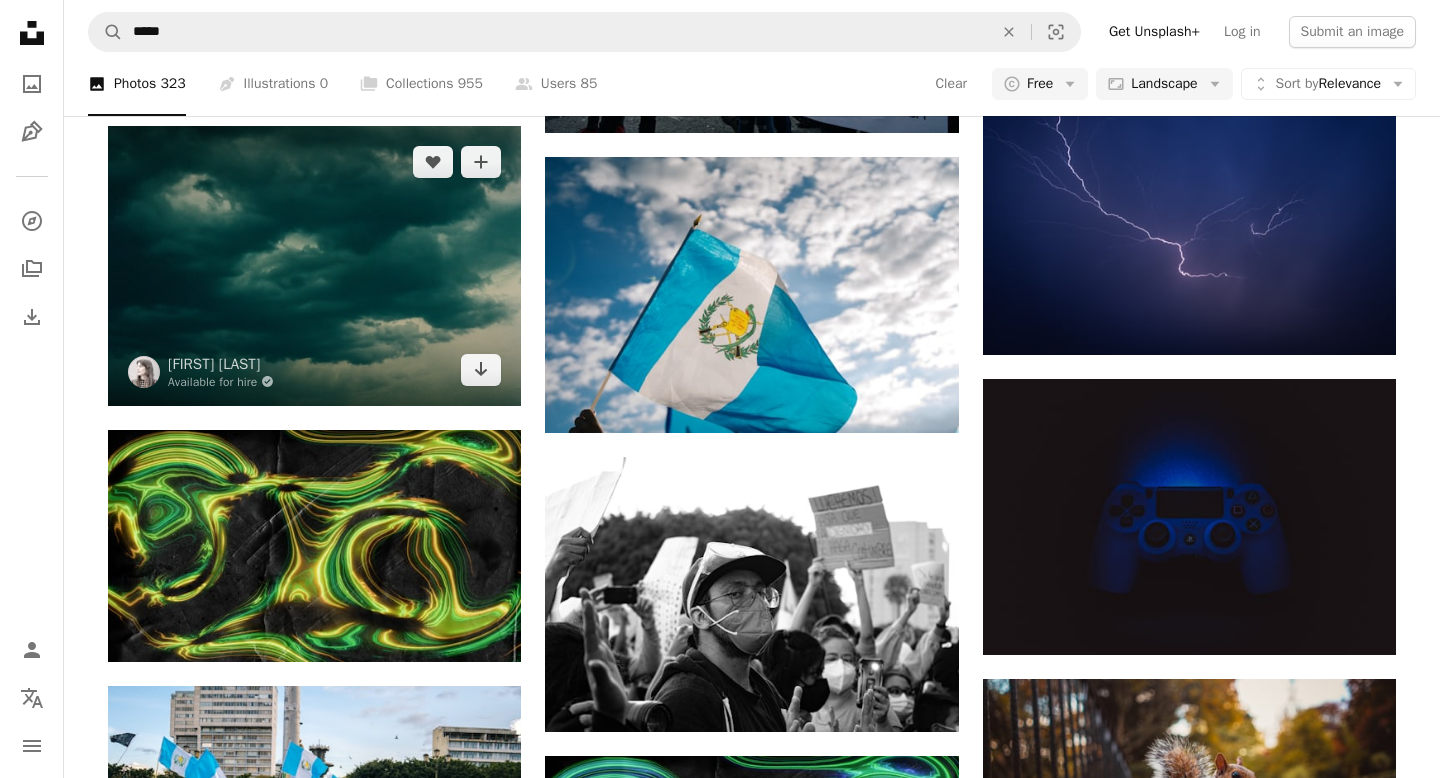 scroll, scrollTop: 10200, scrollLeft: 0, axis: vertical 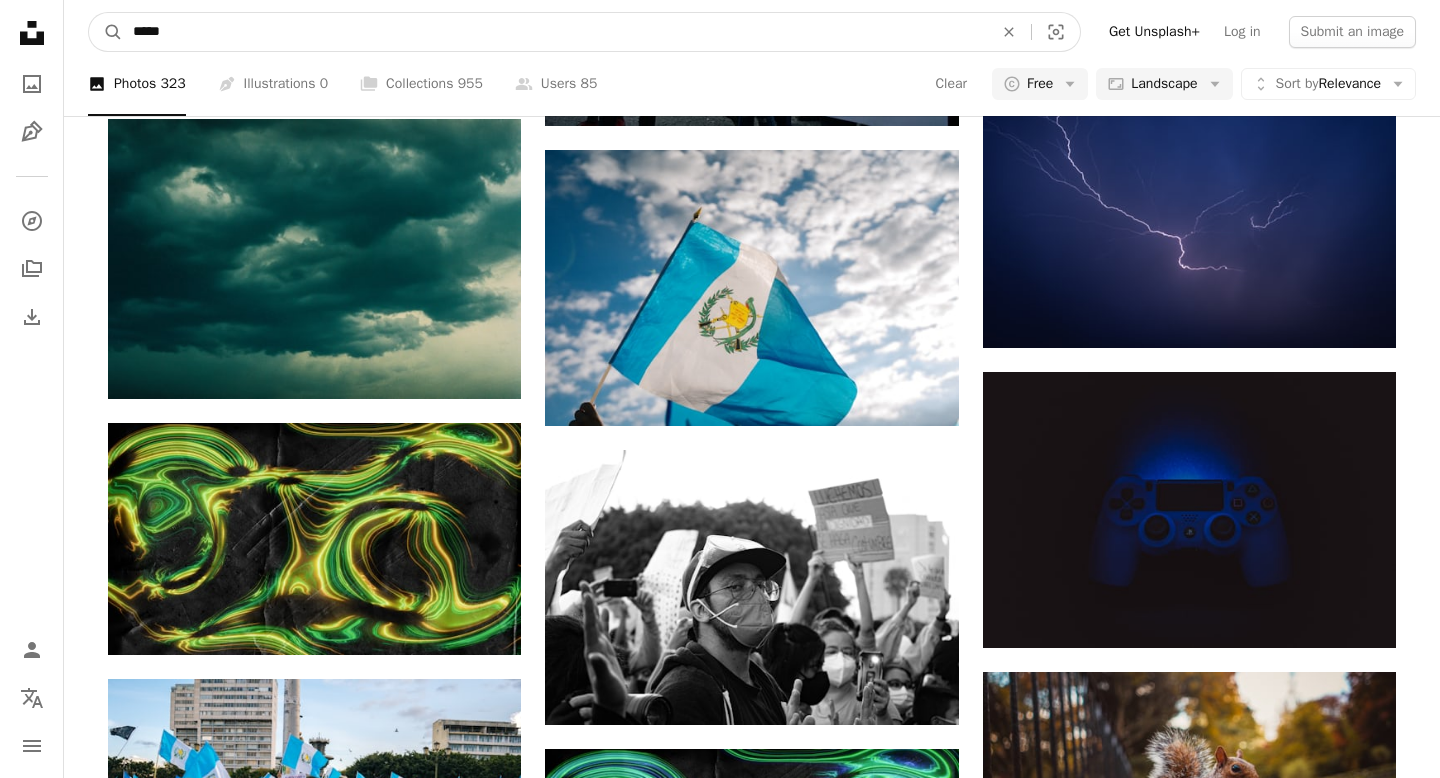 click on "*****" at bounding box center [555, 32] 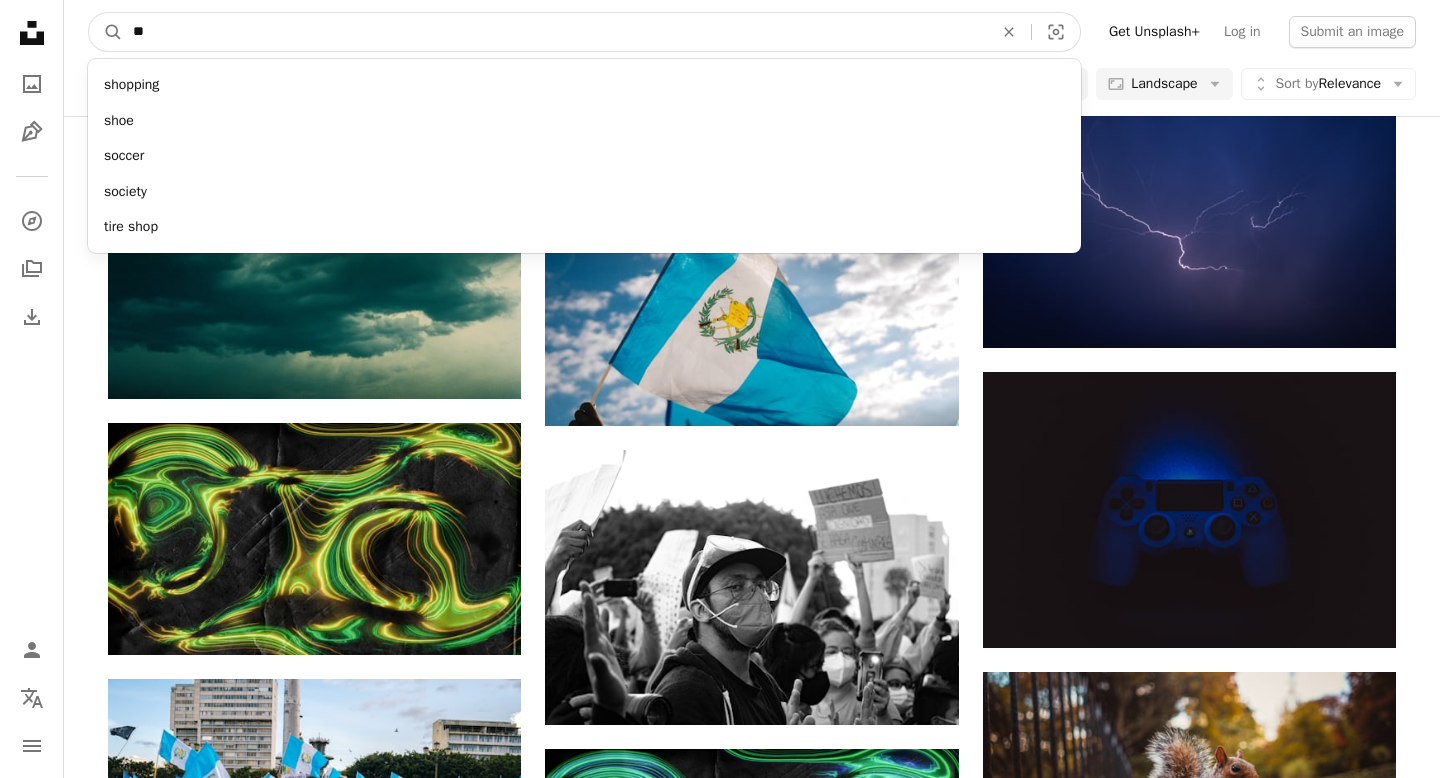 type on "*" 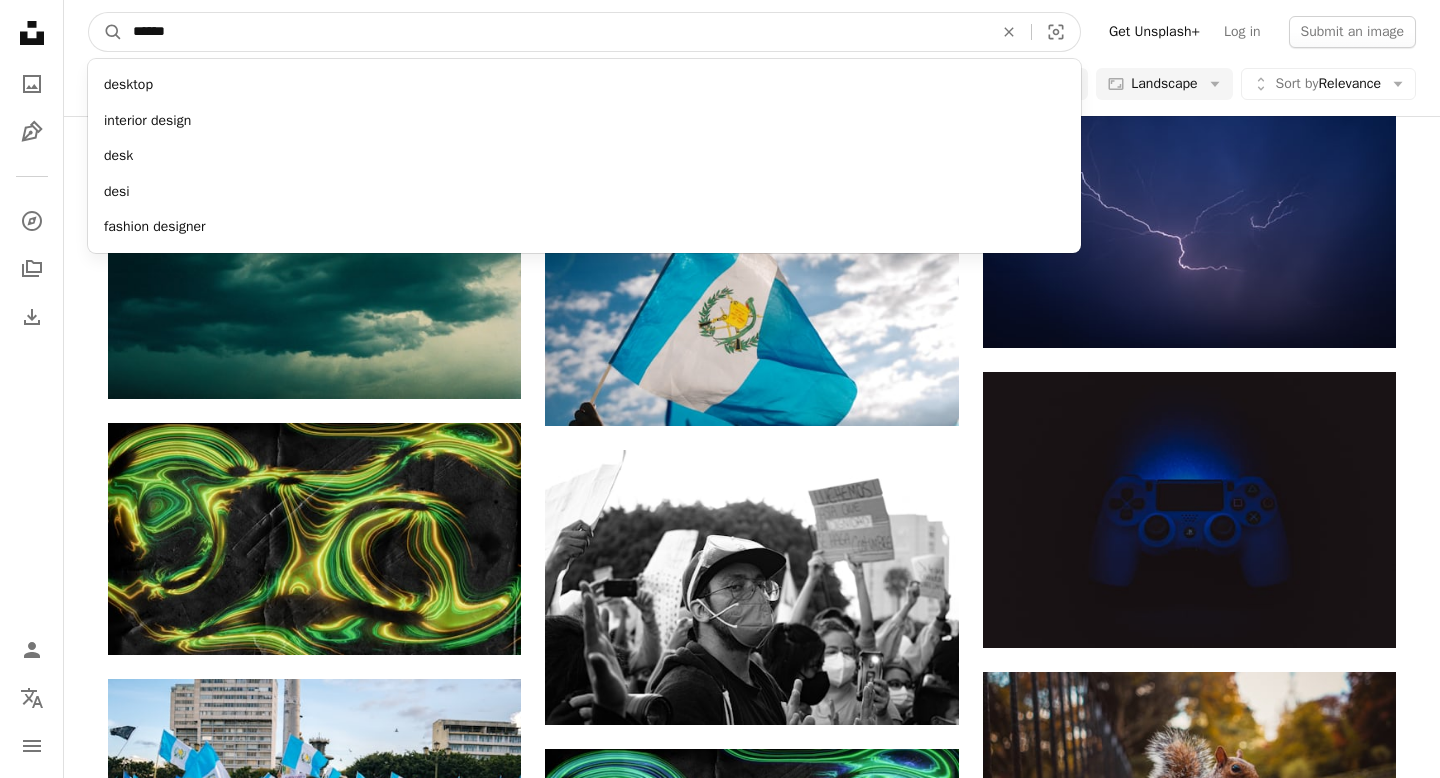 type on "*******" 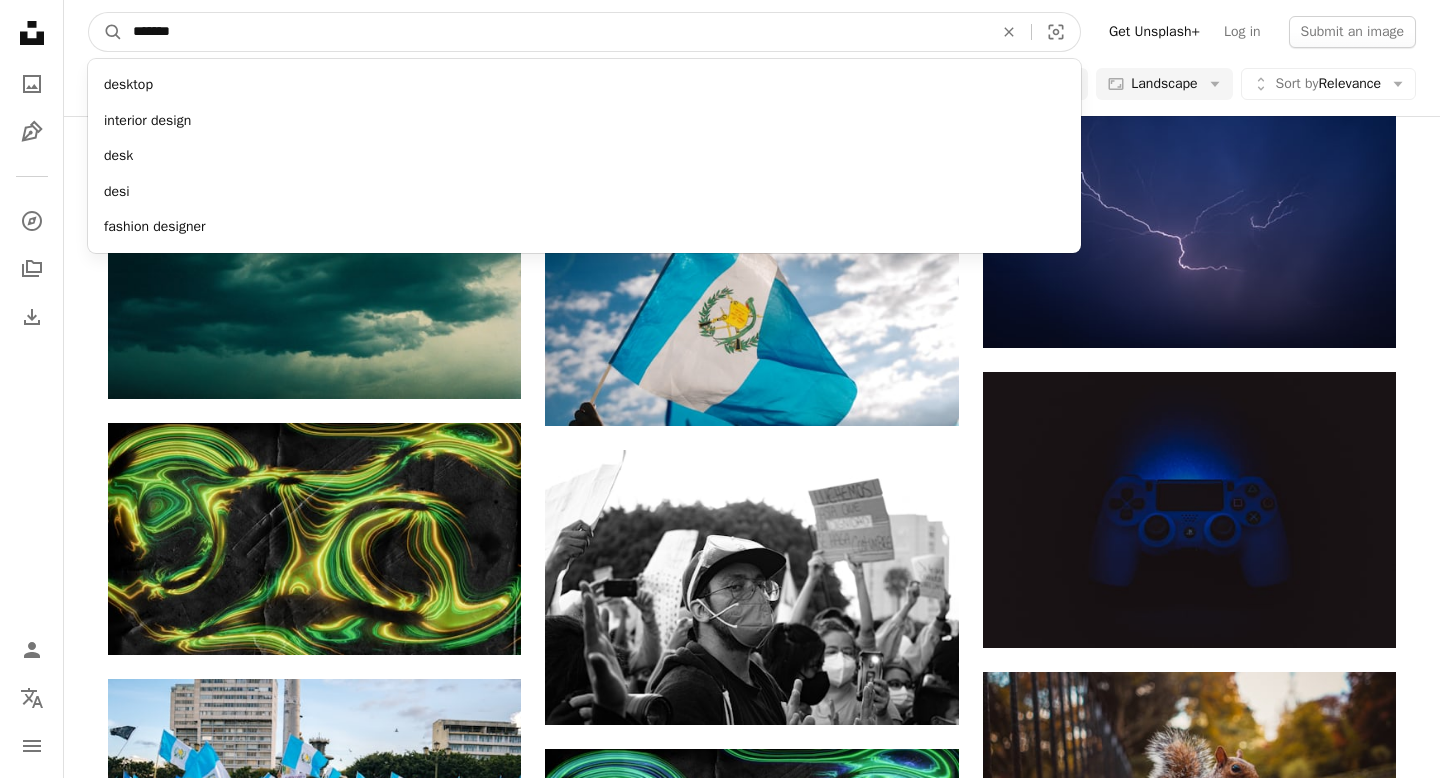 click on "A magnifying glass" at bounding box center [106, 32] 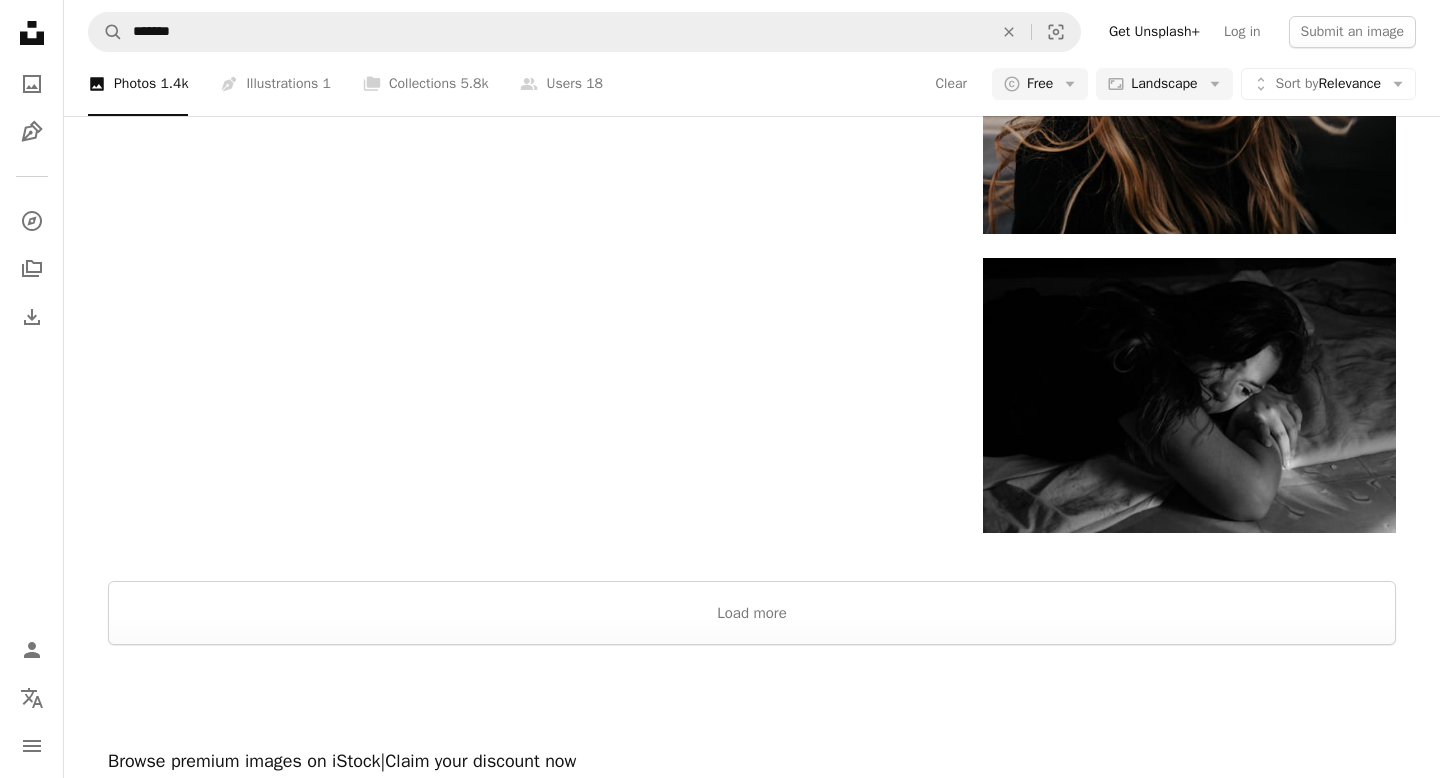scroll, scrollTop: 2592, scrollLeft: 0, axis: vertical 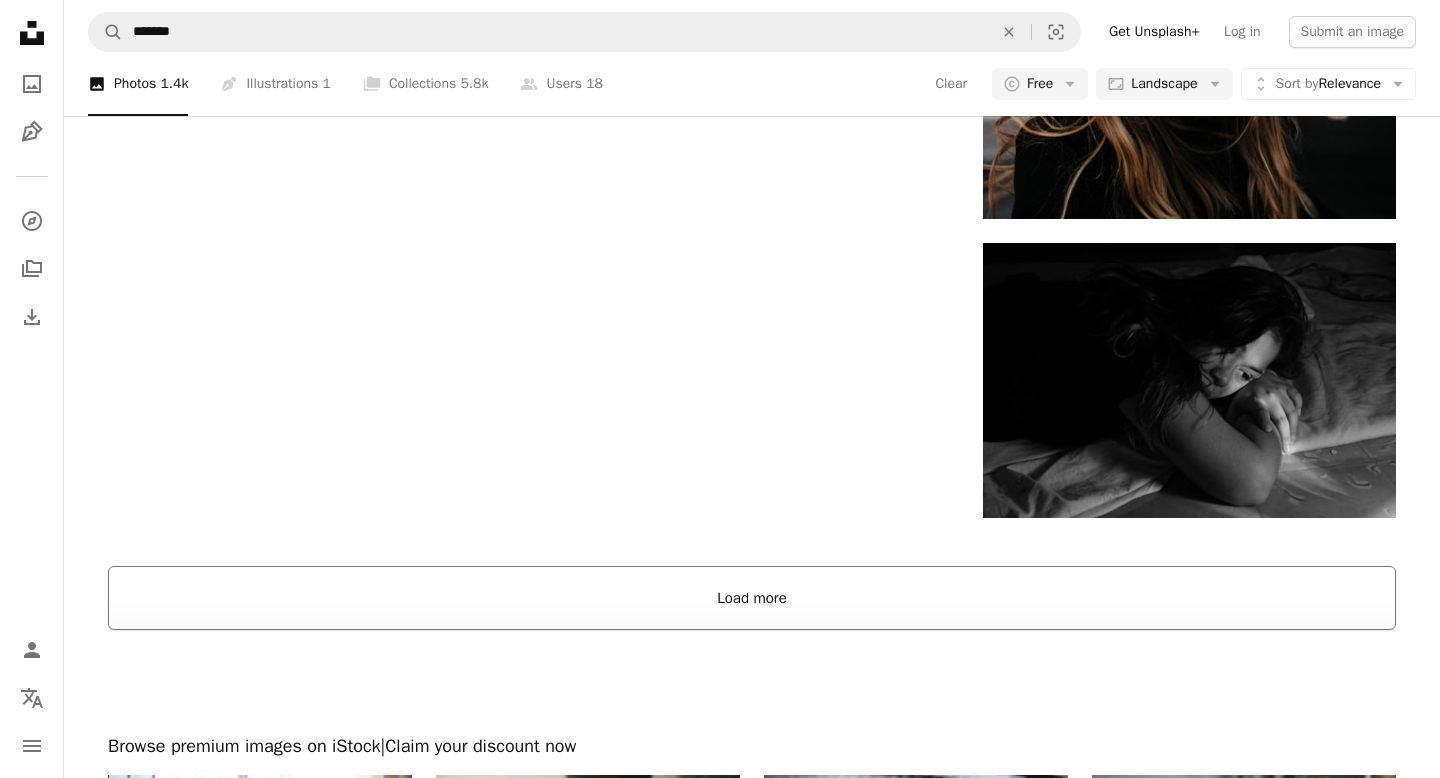 click on "Load more" at bounding box center (752, 598) 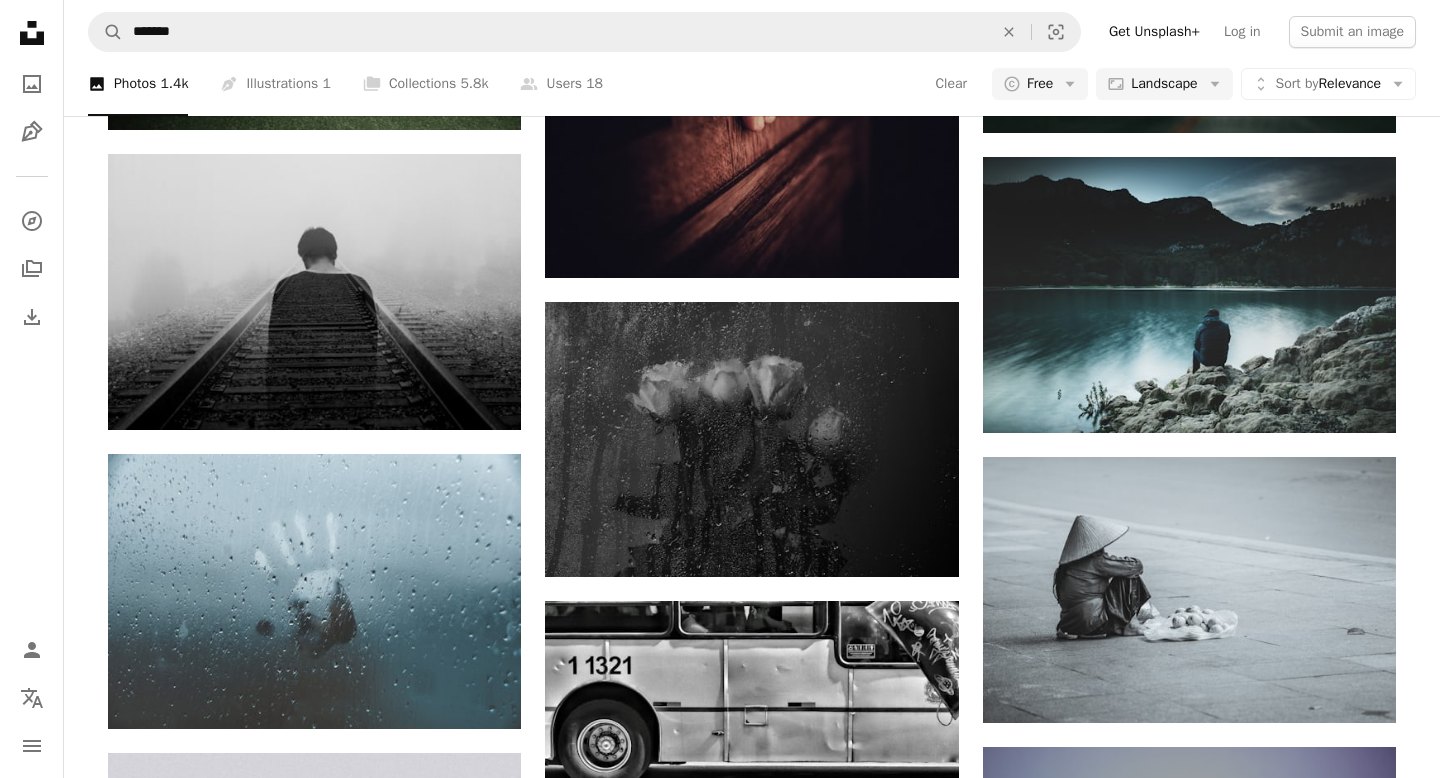 scroll, scrollTop: 14589, scrollLeft: 0, axis: vertical 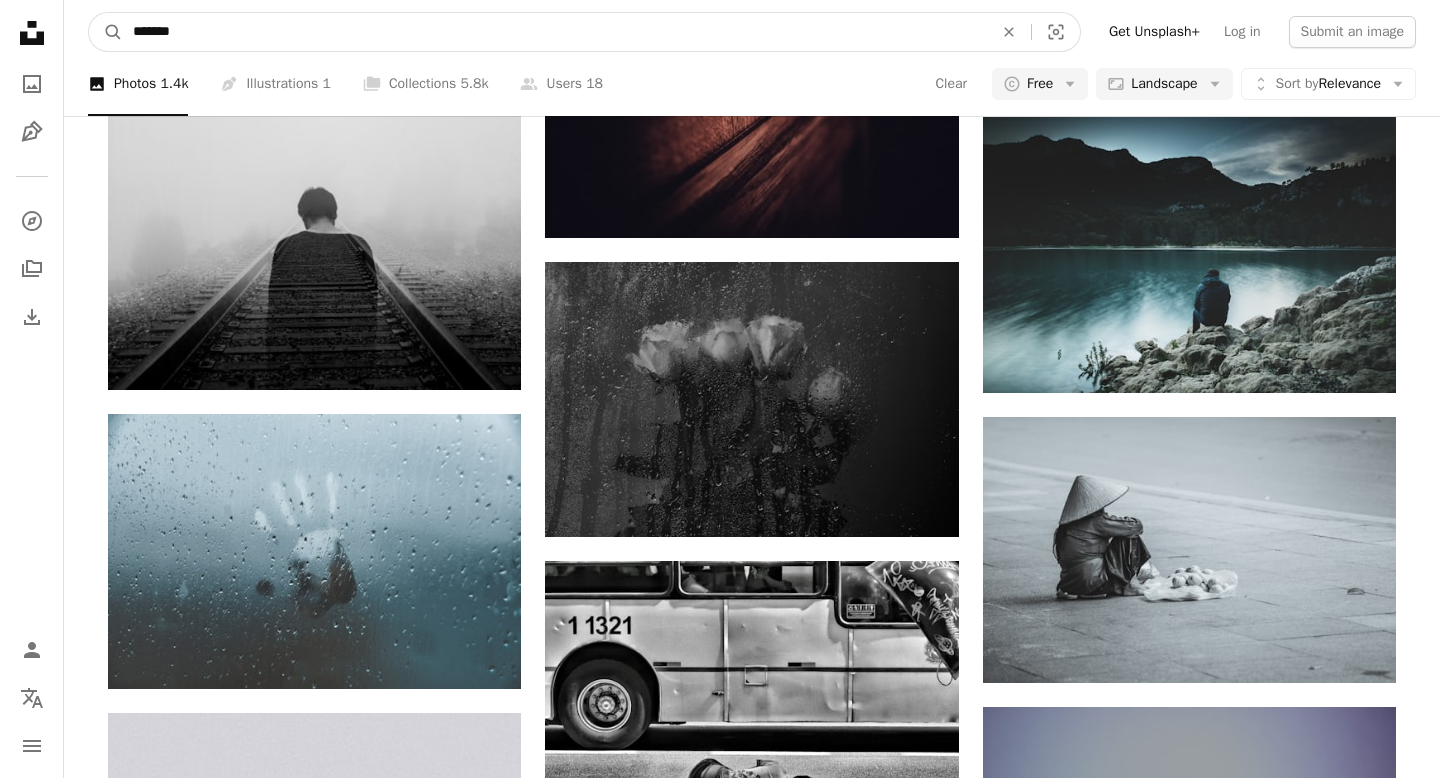click on "*******" at bounding box center [555, 32] 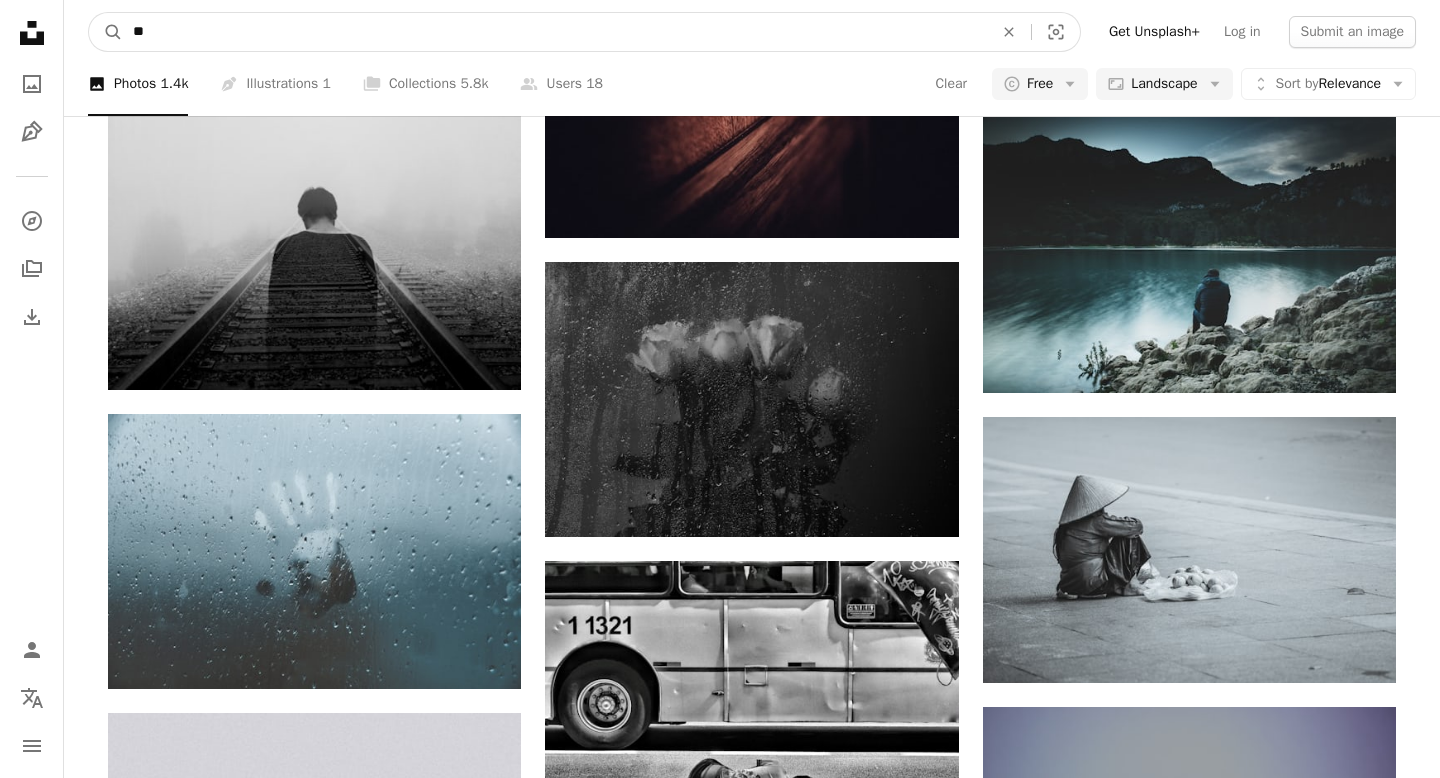 type on "*" 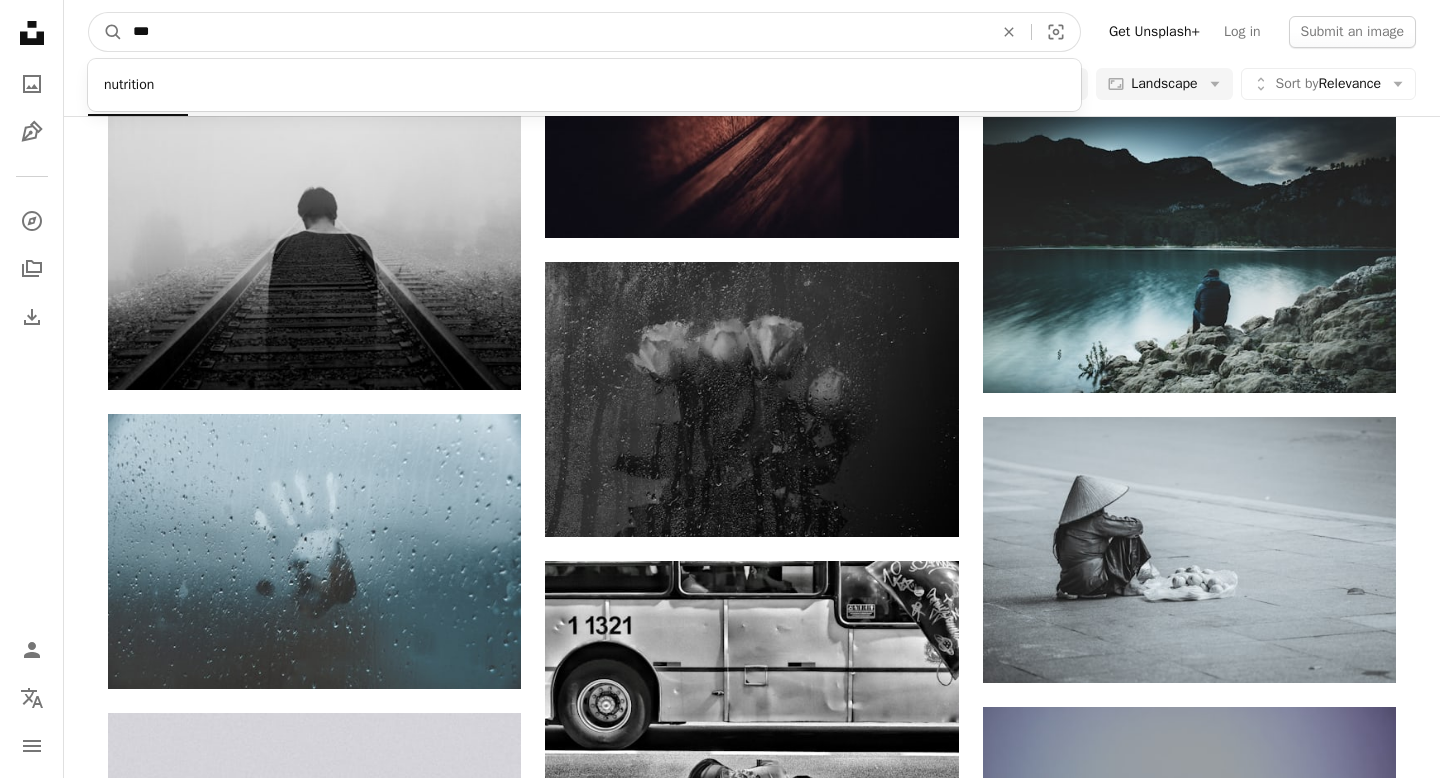 type on "****" 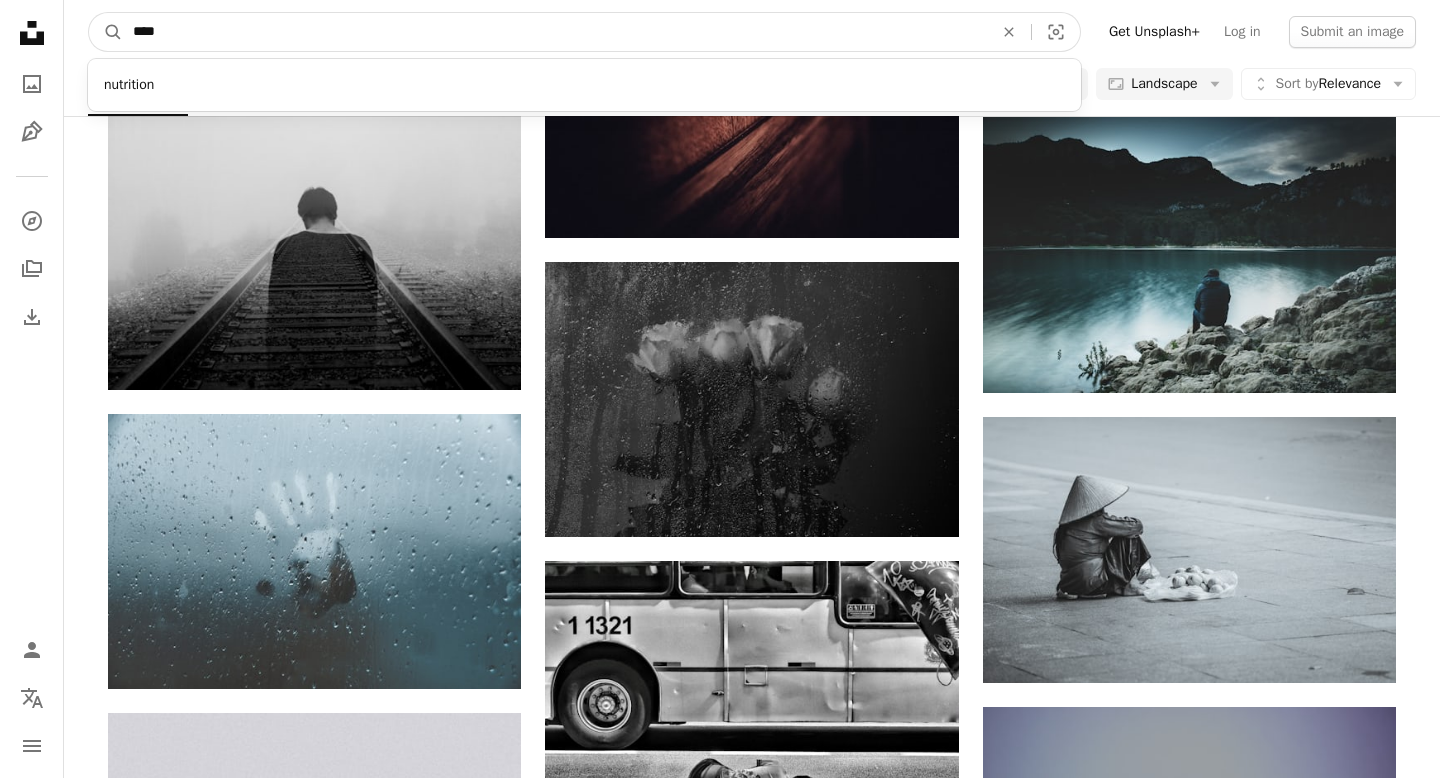 click on "A magnifying glass" at bounding box center (106, 32) 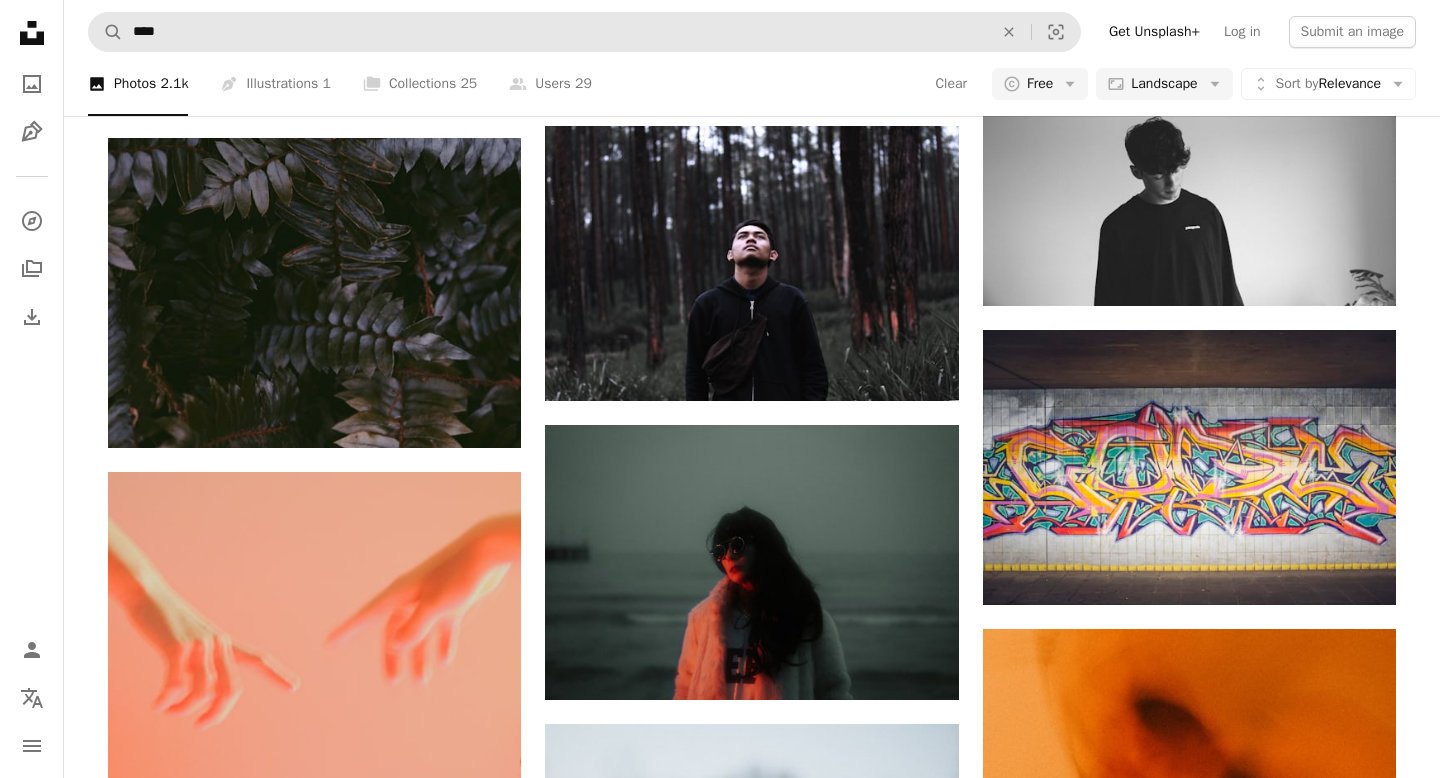 scroll, scrollTop: 1261, scrollLeft: 0, axis: vertical 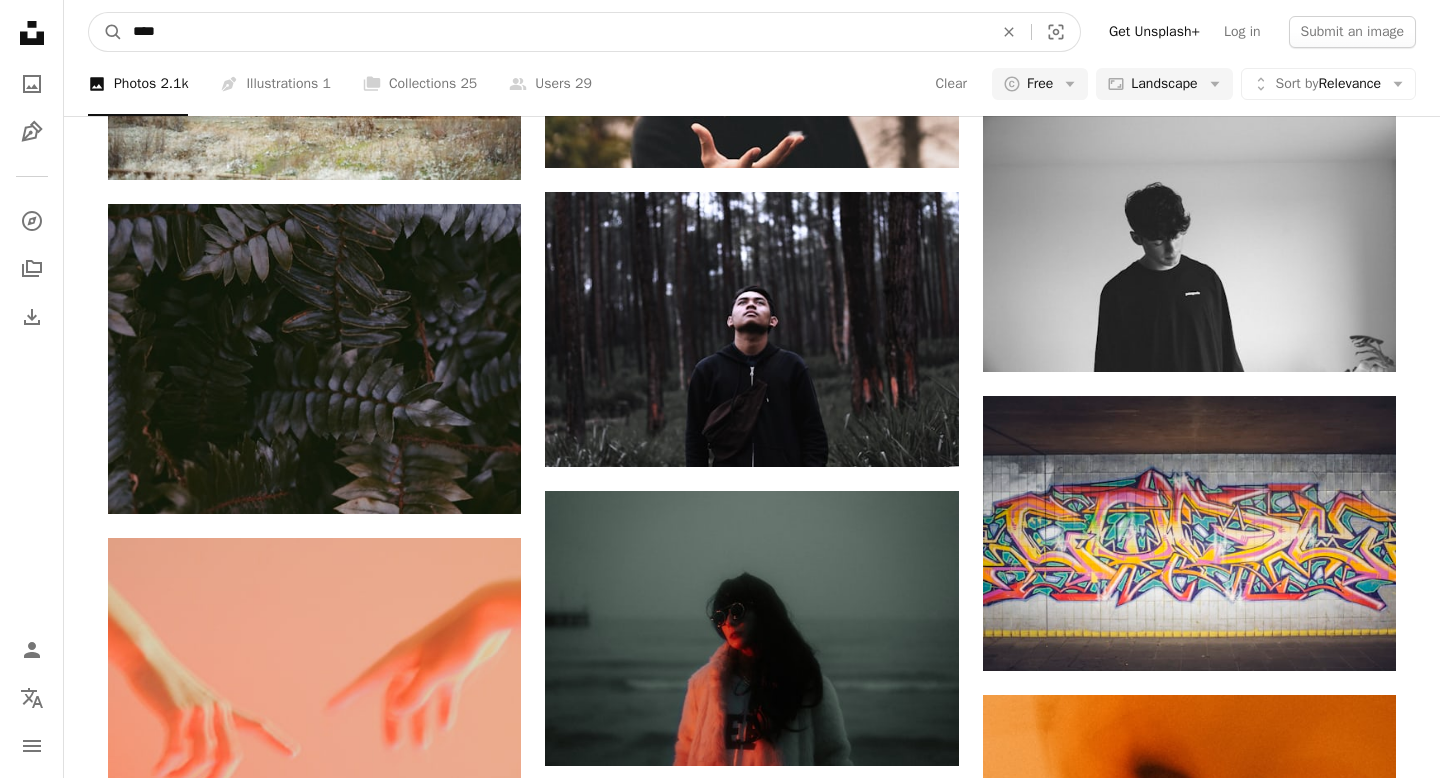 click on "****" at bounding box center (555, 32) 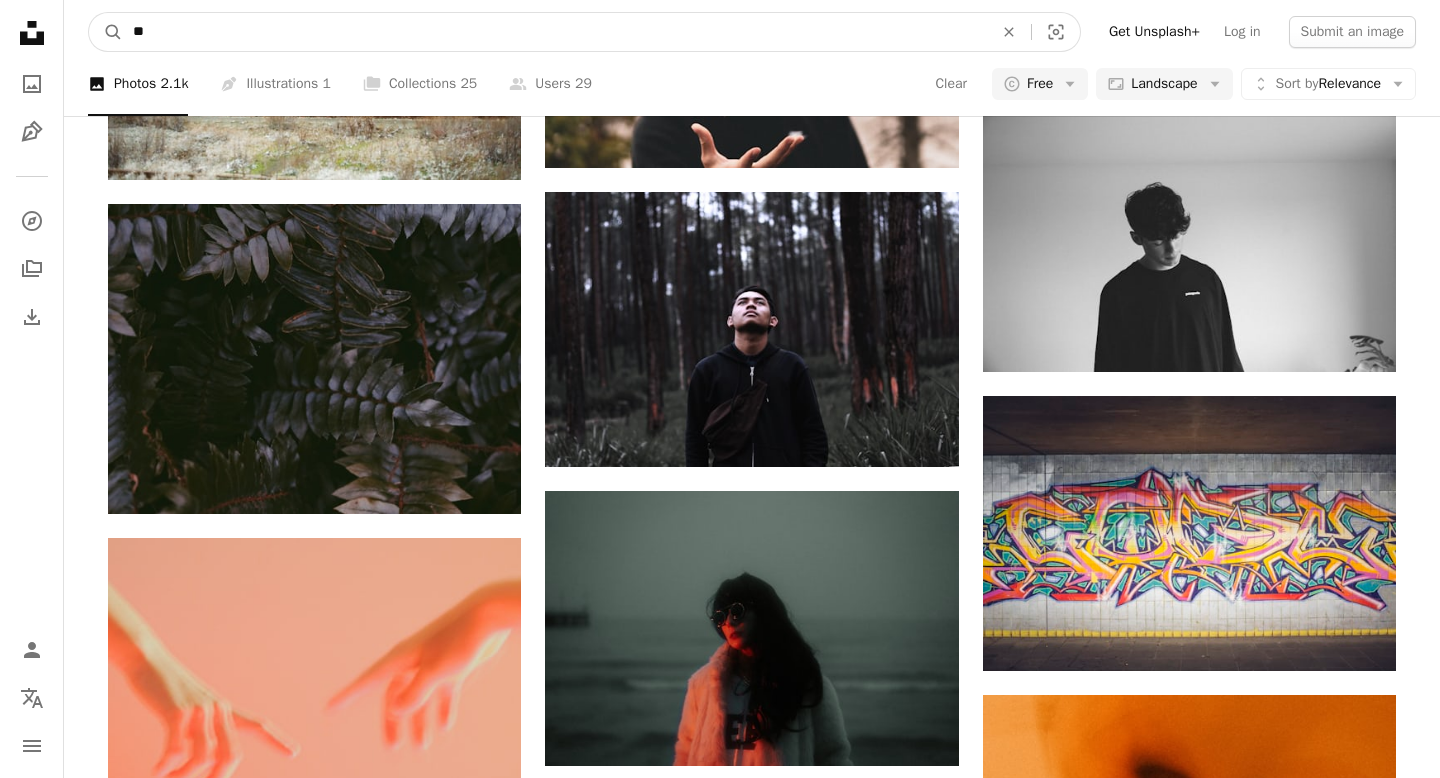 type on "*" 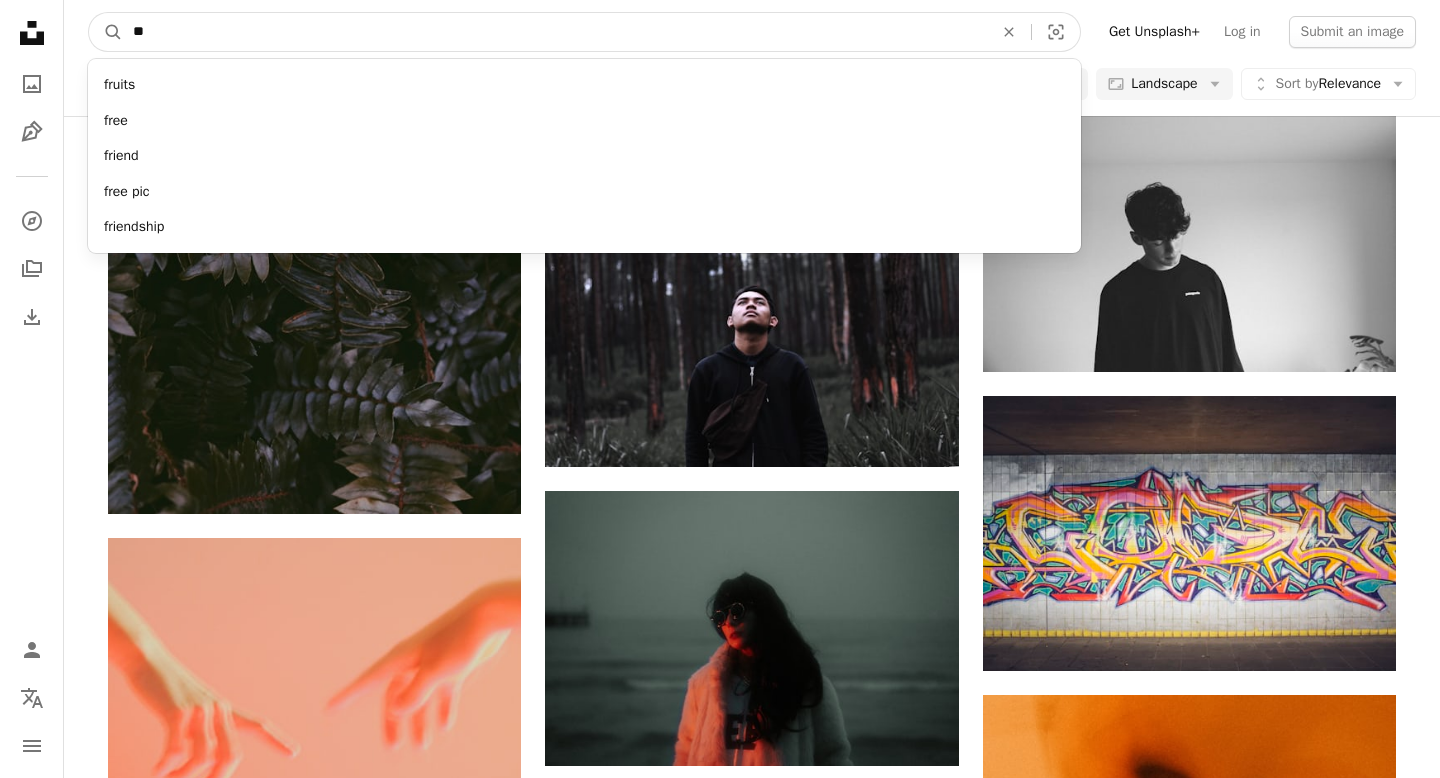 type on "*" 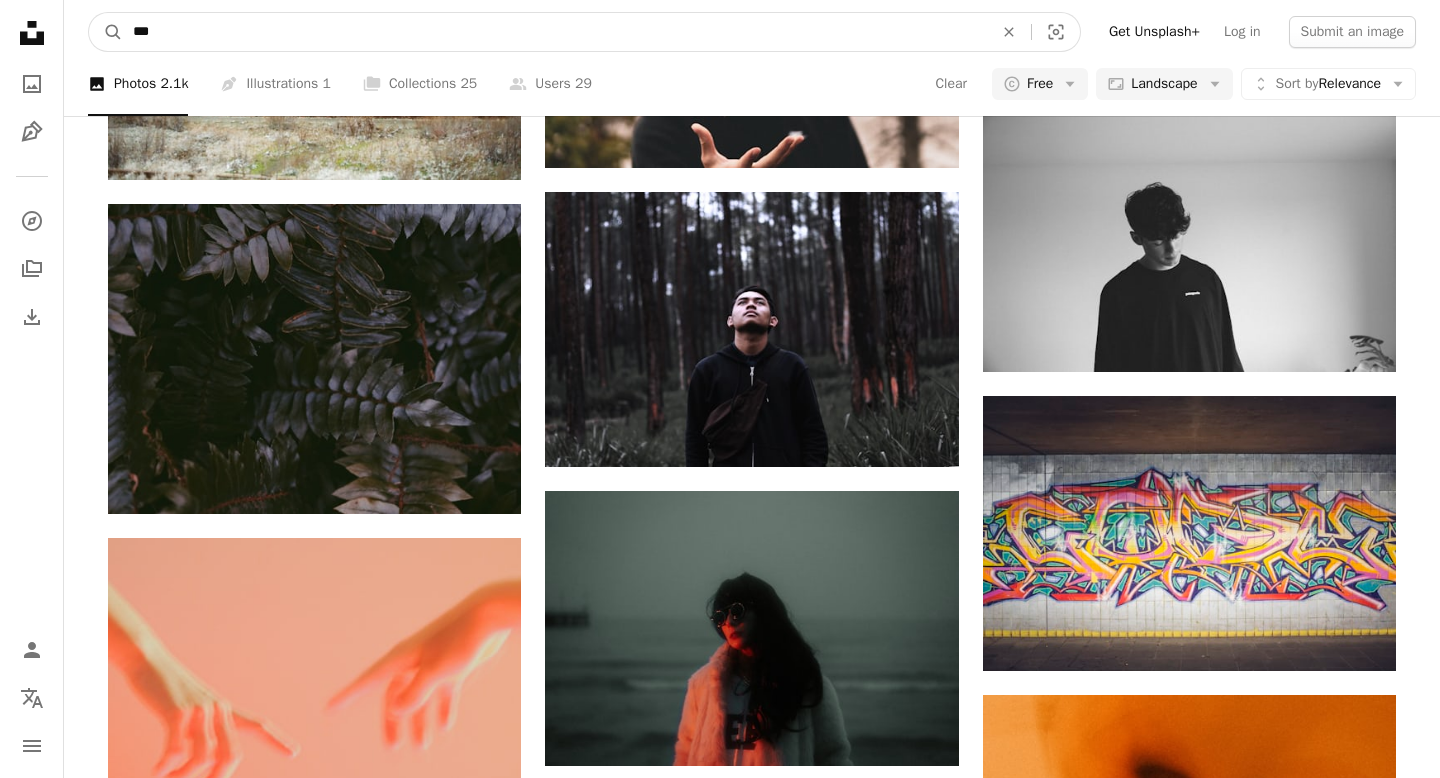 type on "****" 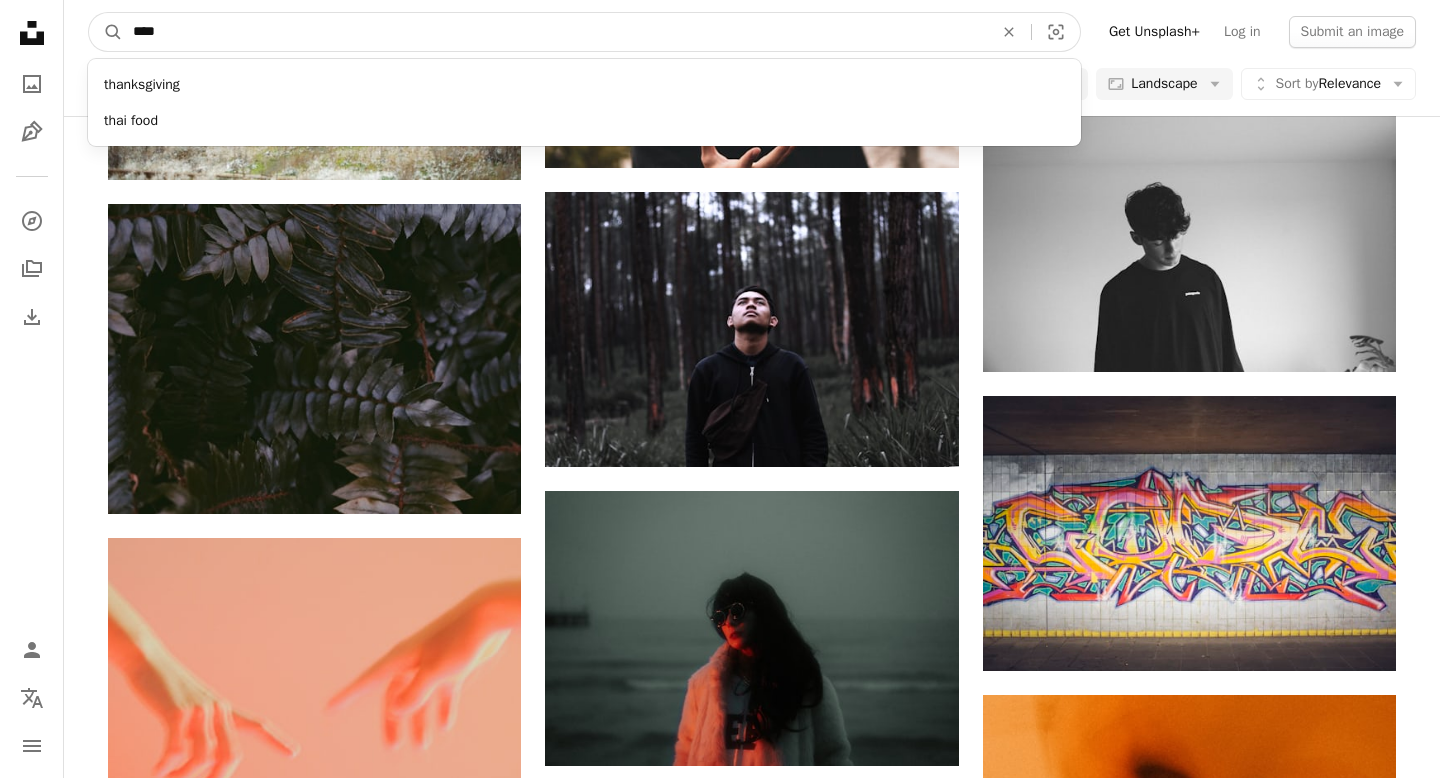 click on "A magnifying glass" at bounding box center [106, 32] 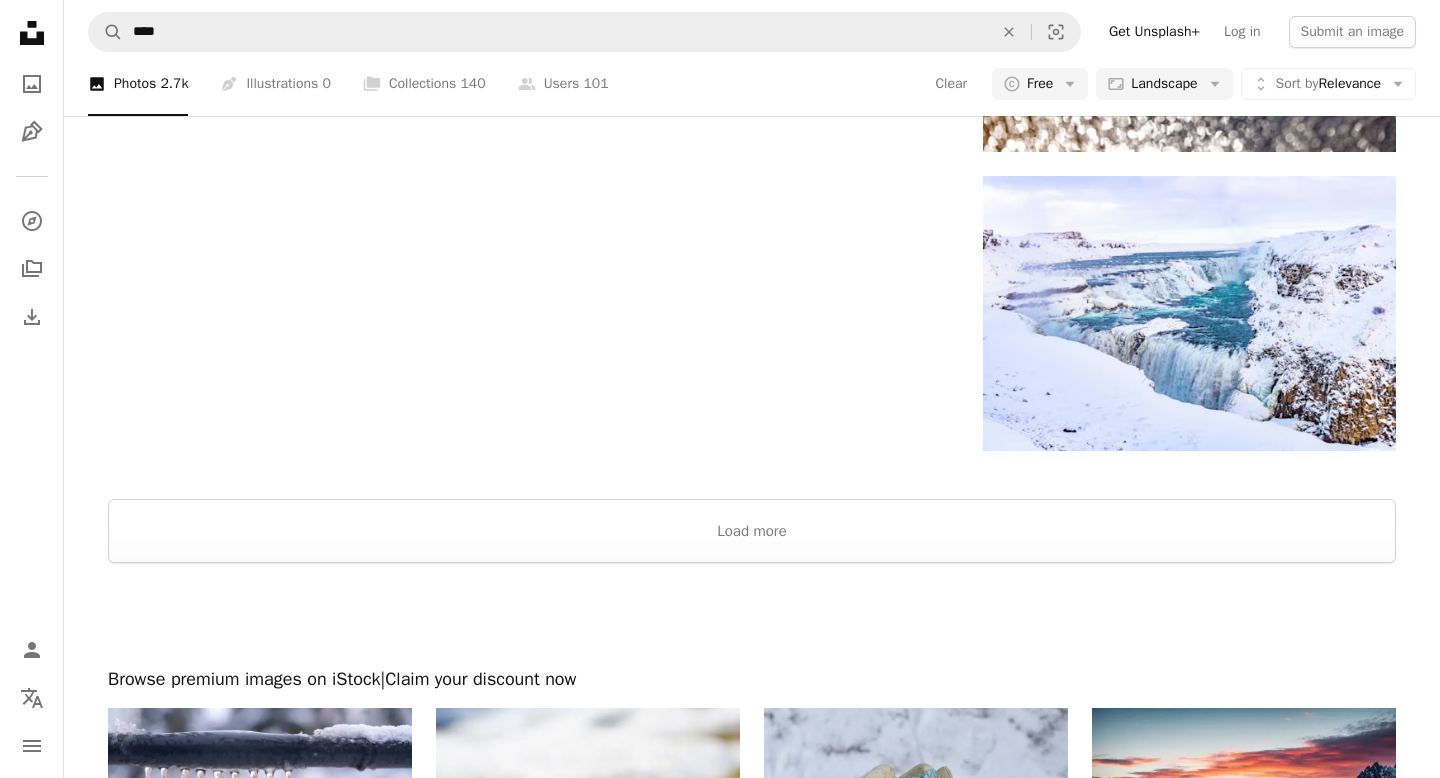 scroll, scrollTop: 2718, scrollLeft: 0, axis: vertical 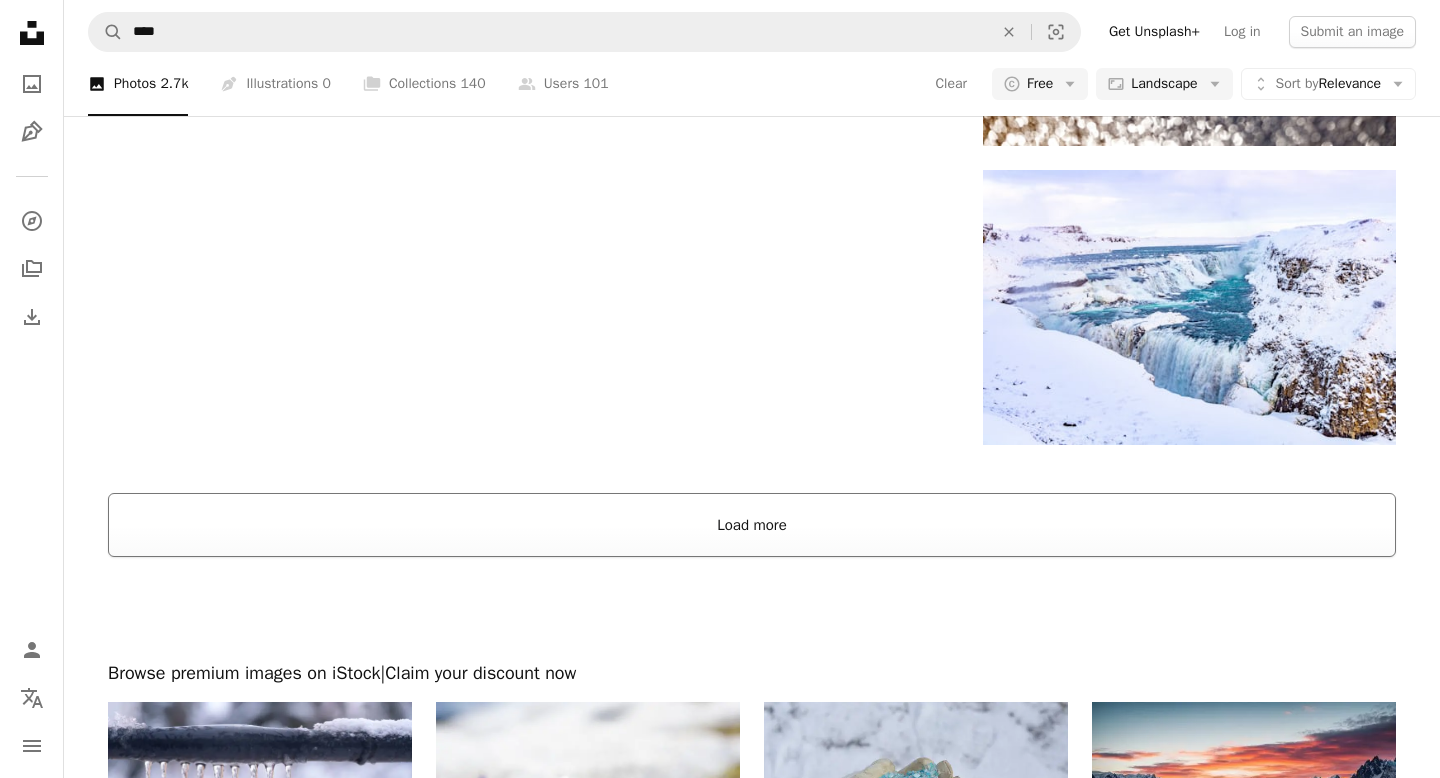 click on "Load more" at bounding box center (752, 525) 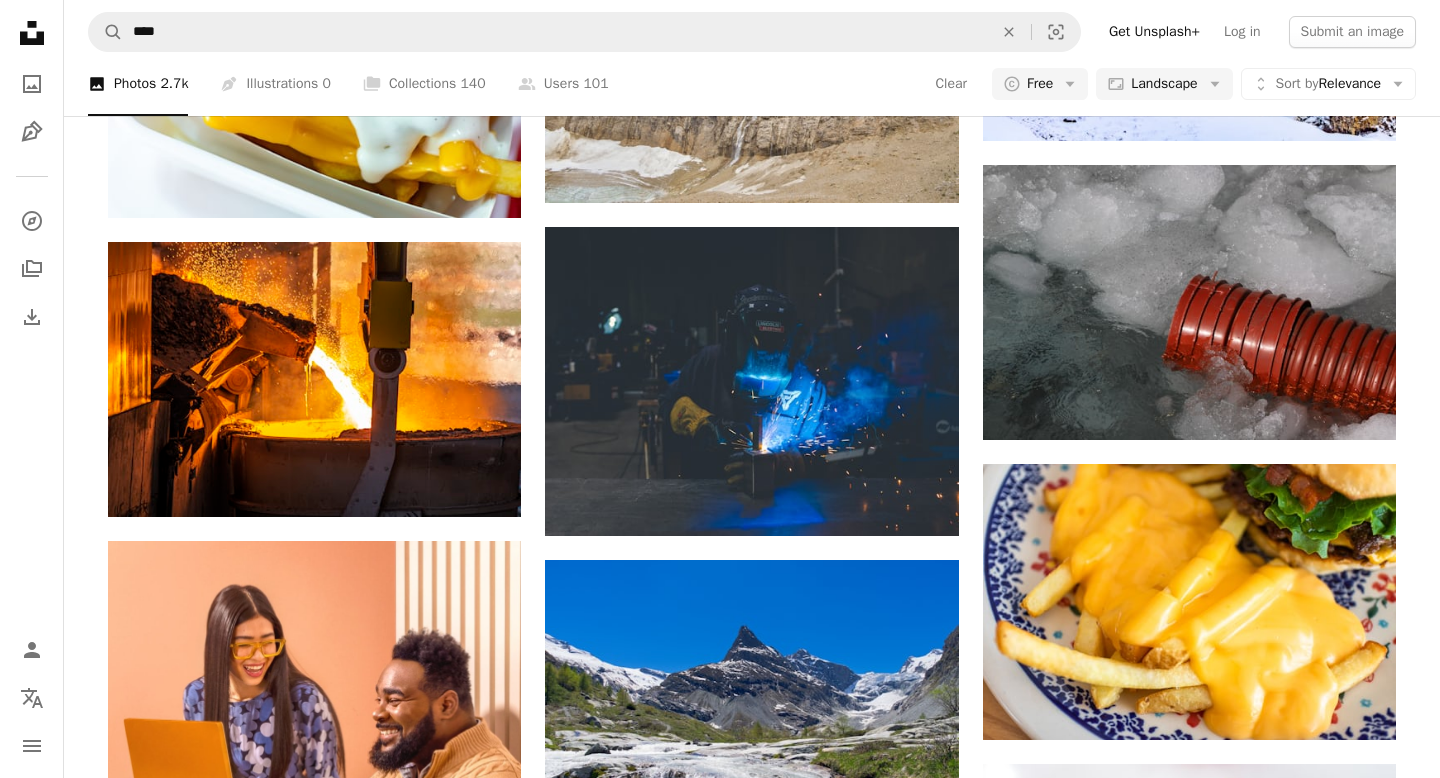 scroll, scrollTop: 3036, scrollLeft: 0, axis: vertical 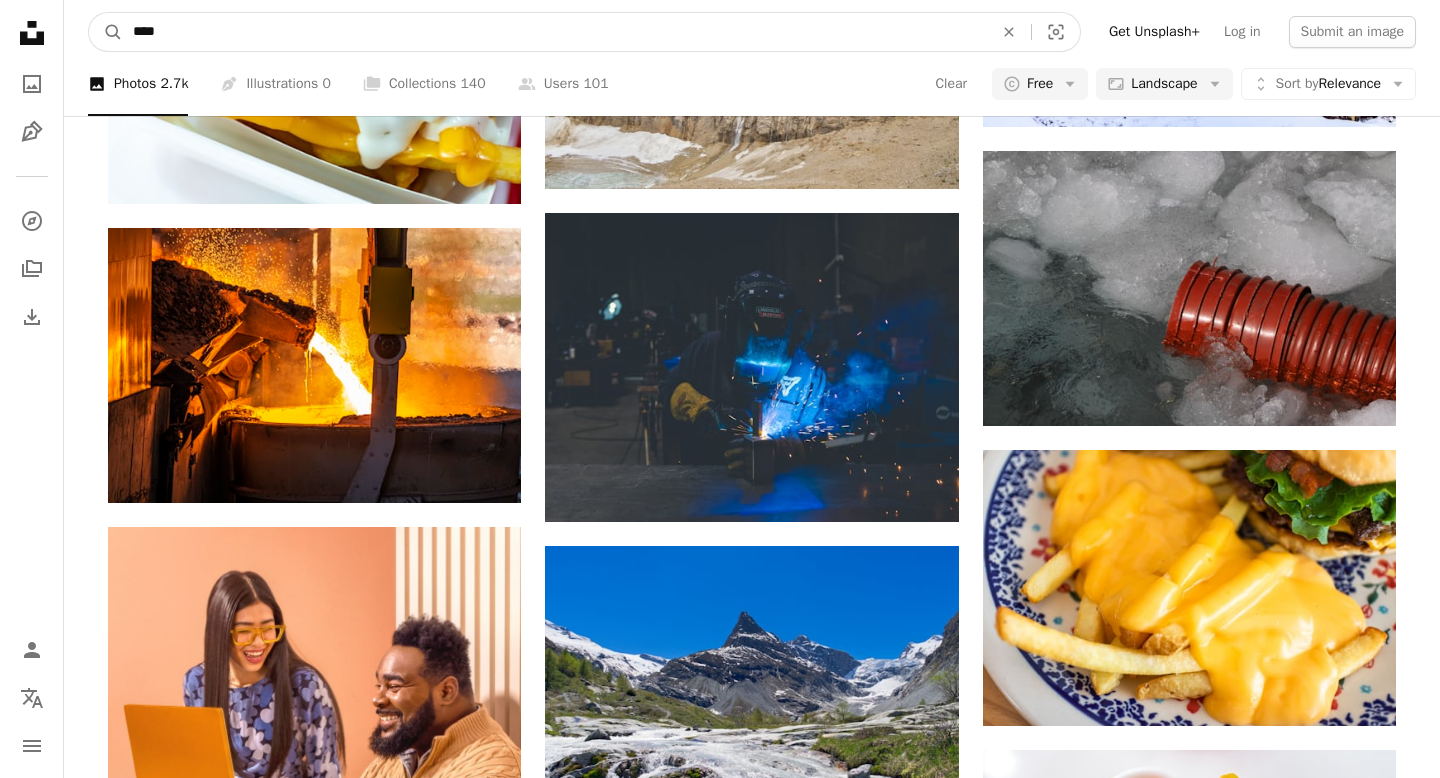 click on "****" at bounding box center [555, 32] 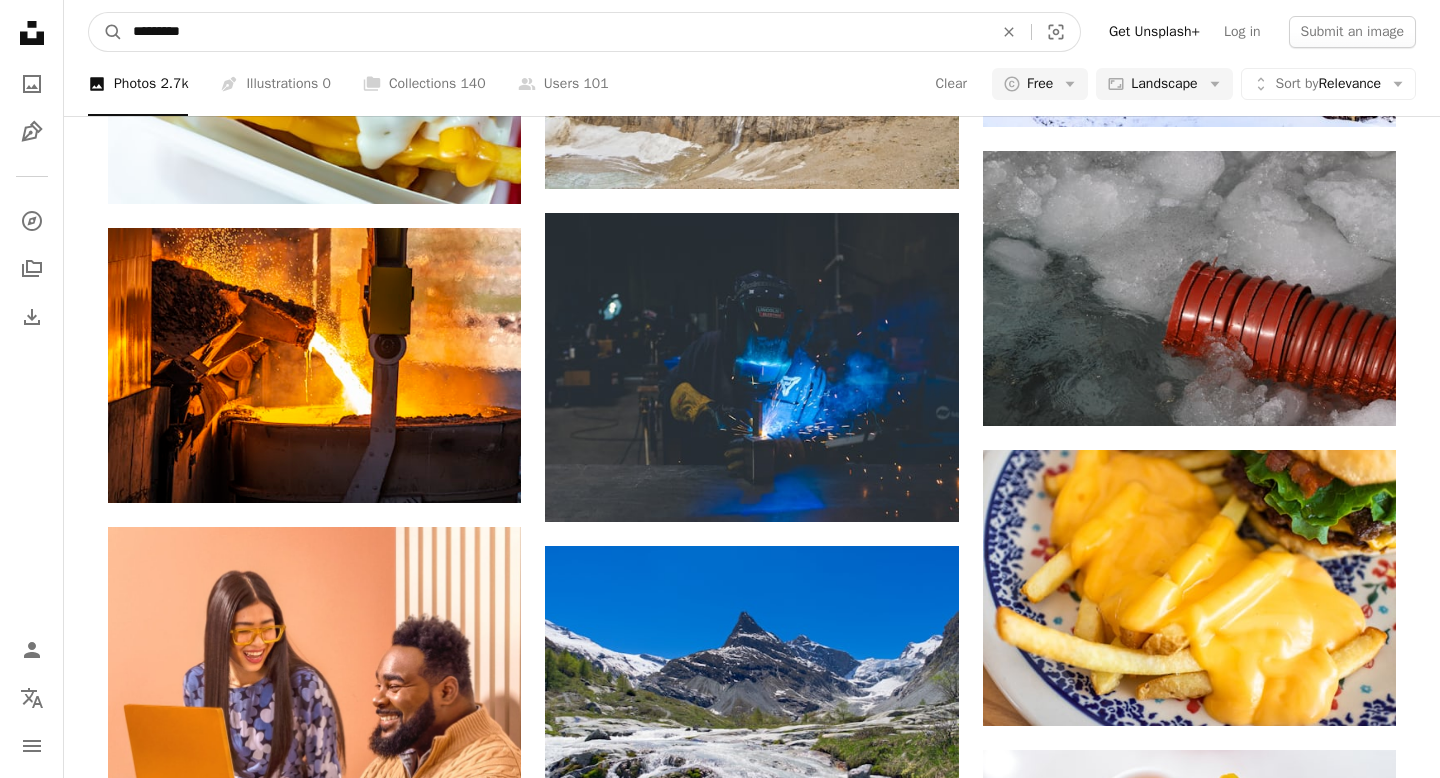 type on "**********" 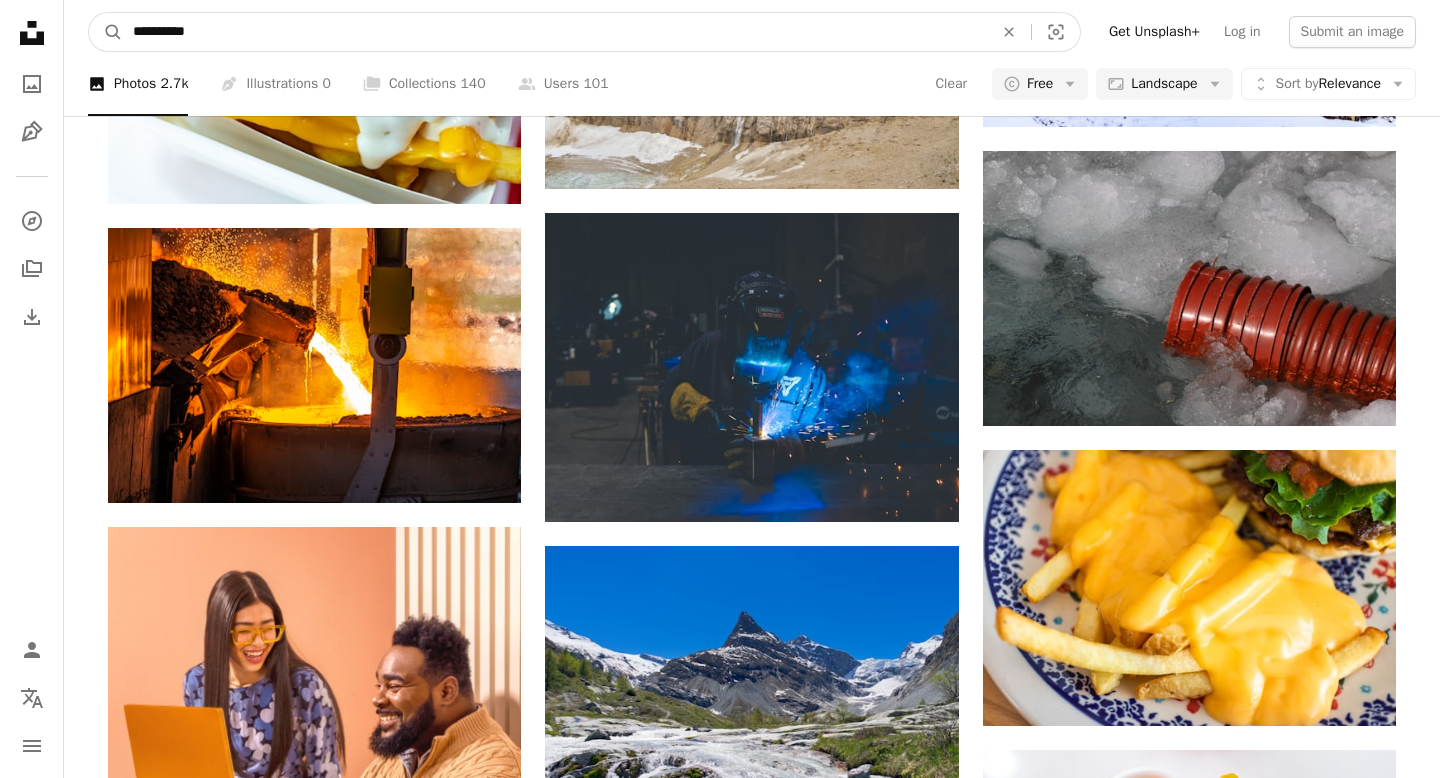 click on "A magnifying glass" at bounding box center (106, 32) 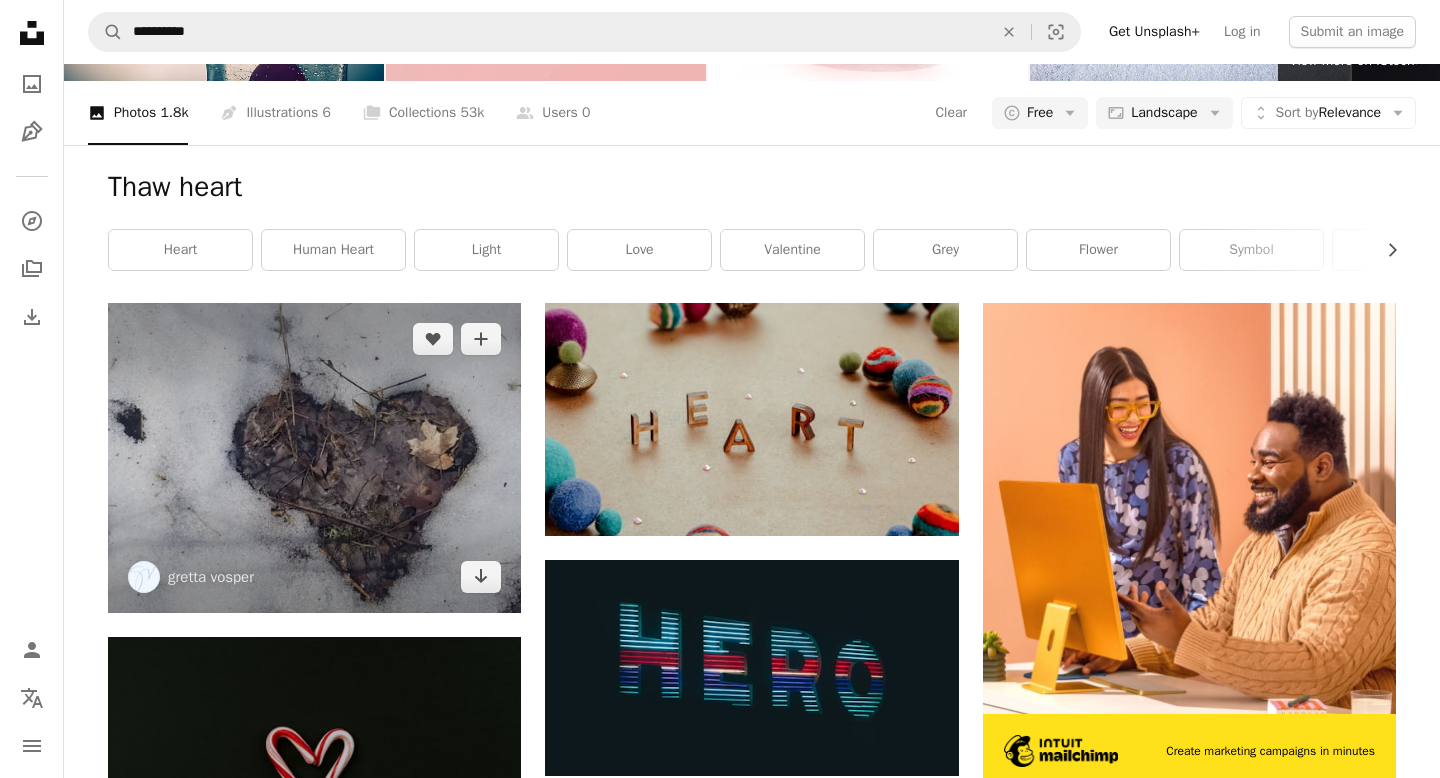 scroll, scrollTop: 203, scrollLeft: 0, axis: vertical 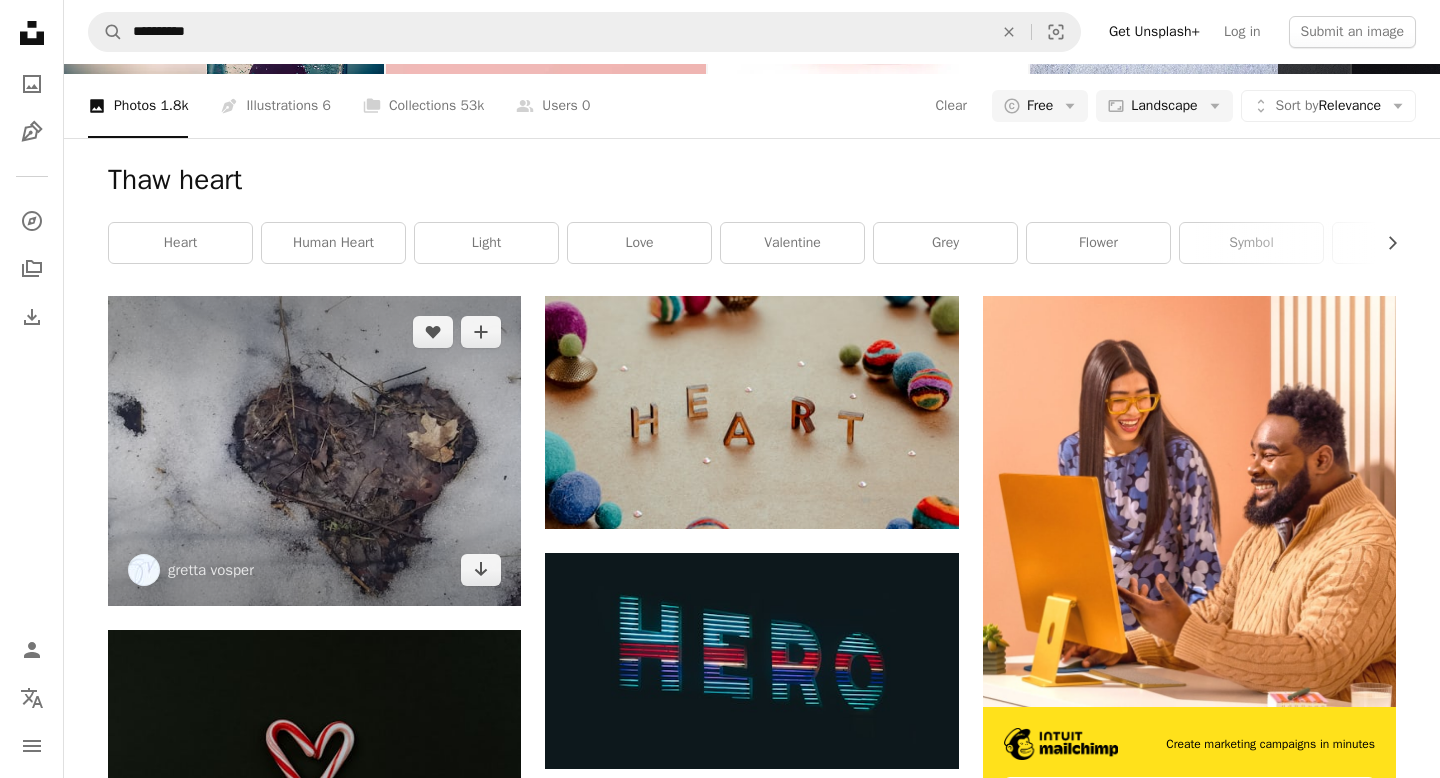 click at bounding box center (314, 451) 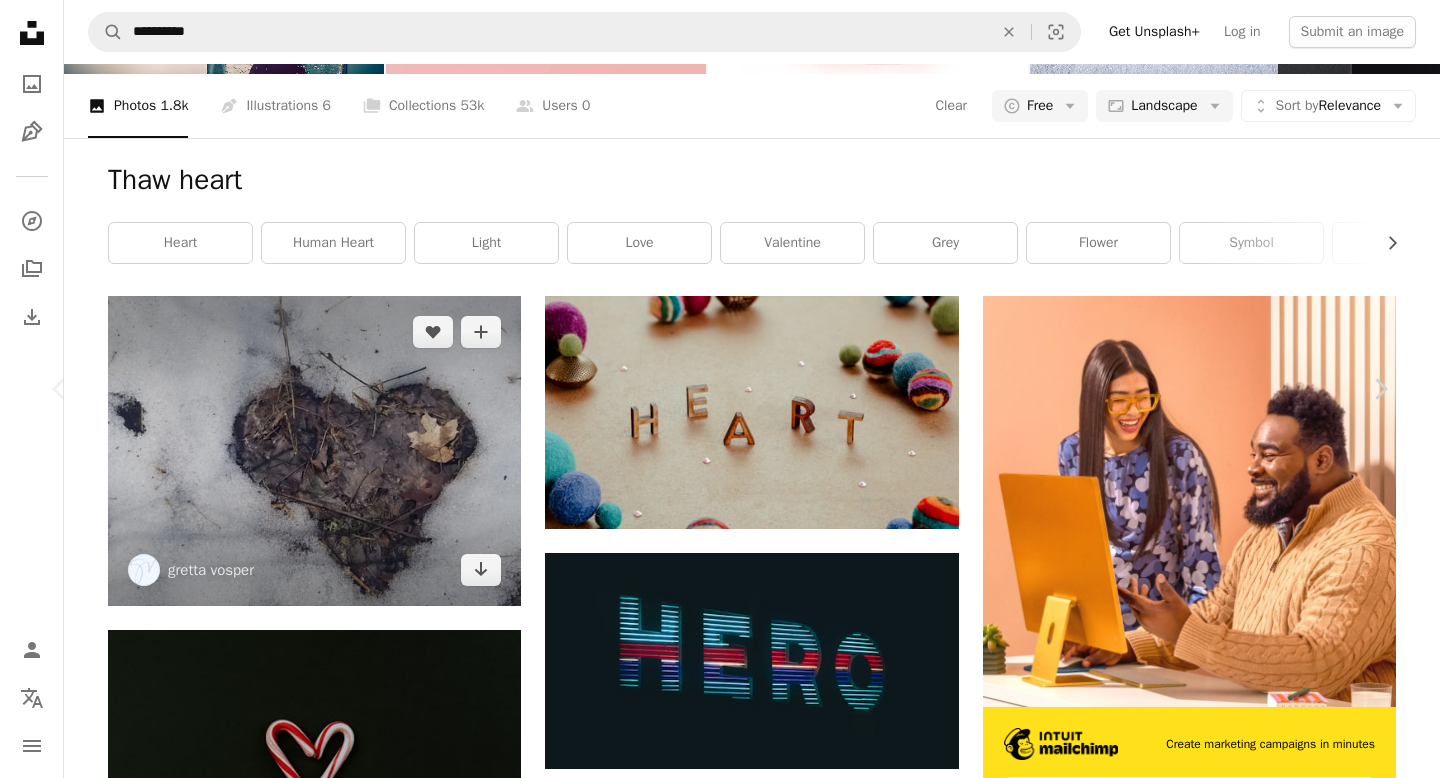 scroll, scrollTop: 0, scrollLeft: 0, axis: both 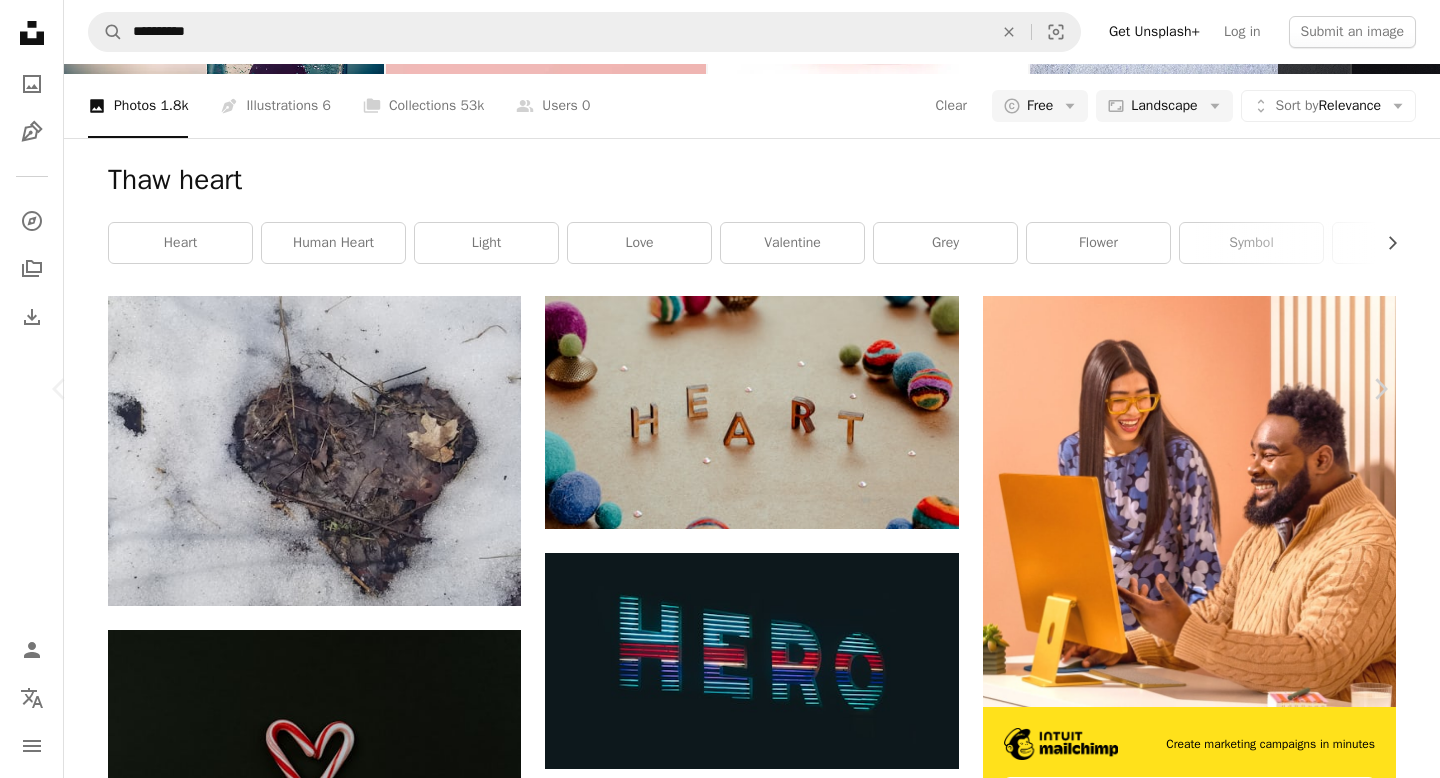 click on "Download free" at bounding box center [1191, 3592] 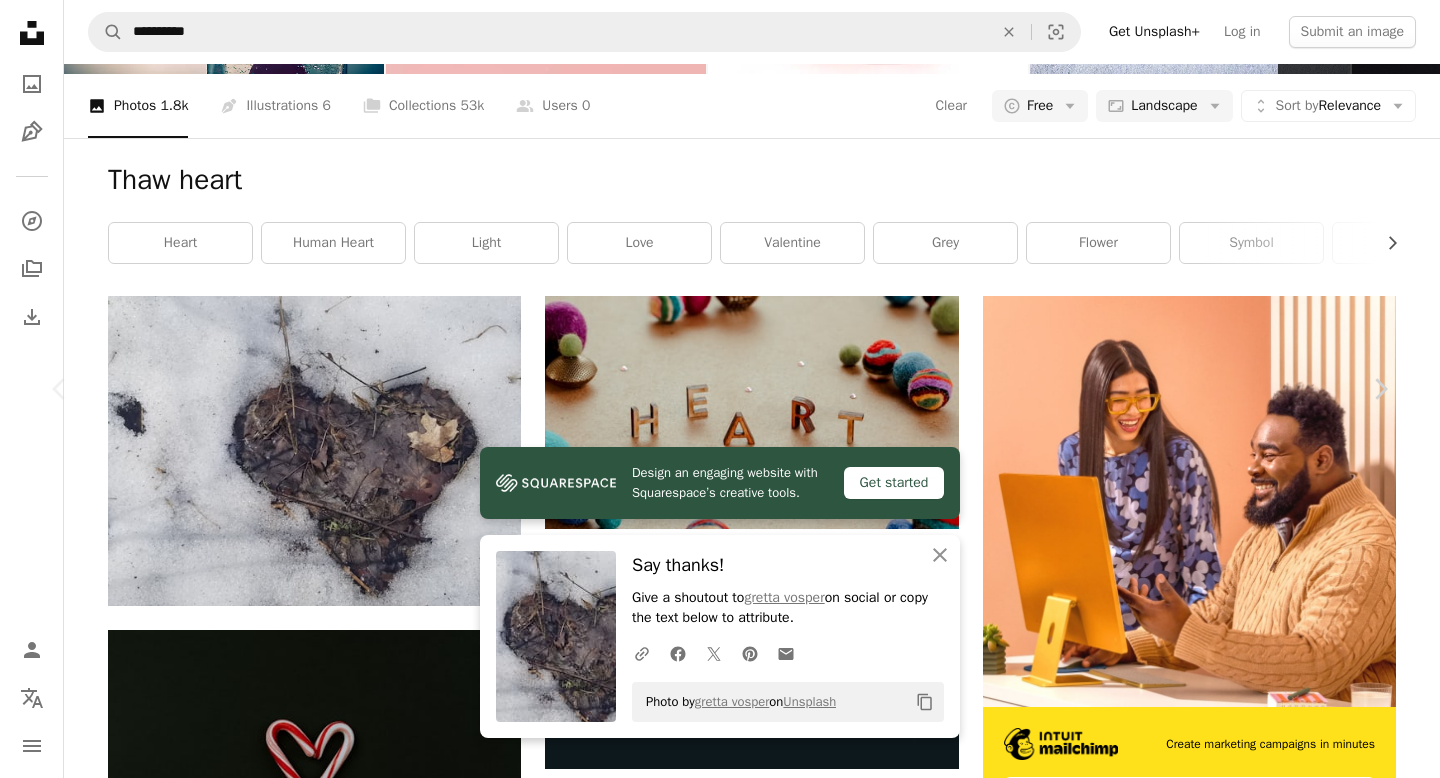 click on "An X shape" at bounding box center [20, 20] 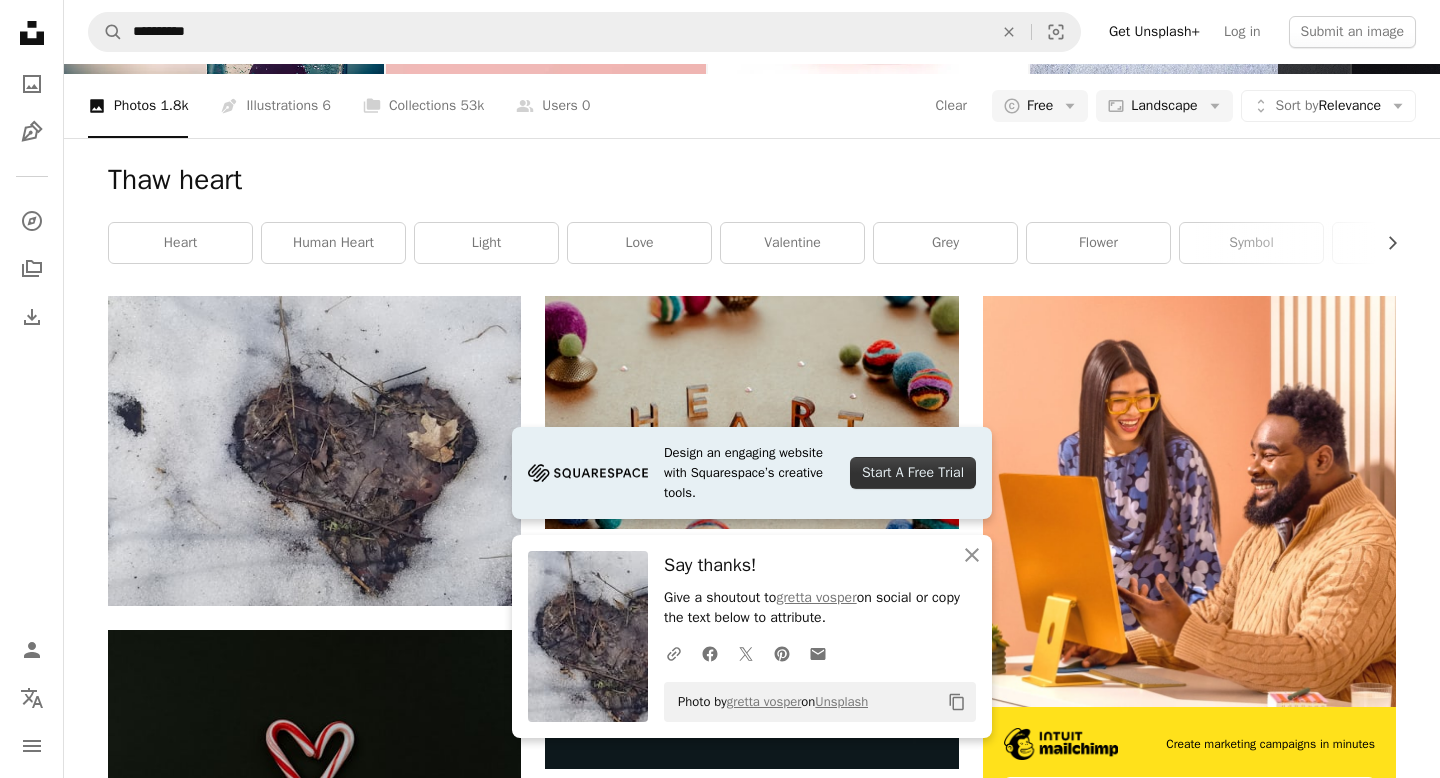 click on "A heart A plus sign [FIRST] [LAST] Arrow pointing down A heart A plus sign [FIRST] [LAST] Available for hire A checkmark inside of a circle Arrow pointing down A heart A plus sign [FIRST] [LAST] Available for hire A checkmark inside of a circle Arrow pointing down A heart A plus sign [FIRST] [LAST] Available for hire A checkmark inside of a circle Arrow pointing down A heart A plus sign [FIRST] [LAST] Arrow pointing down A heart A plus sign [FIRST] [LAST] Archives Available for hire A checkmark inside of a circle Arrow pointing down A heart A plus sign [FIRST] [LAST] Available for hire A checkmark inside of a circle Arrow pointing down A heart A plus sign [FIRST] [LAST] Available for hire A checkmark inside of a circle Arrow pointing down A heart A plus sign [FIRST] [LAST] Arrow pointing down A heart A plus sign [FIRST] [LAST] Arrow pointing down A heart A plus sign [FIRST] [LAST] Sign Up" at bounding box center [752, 1461] 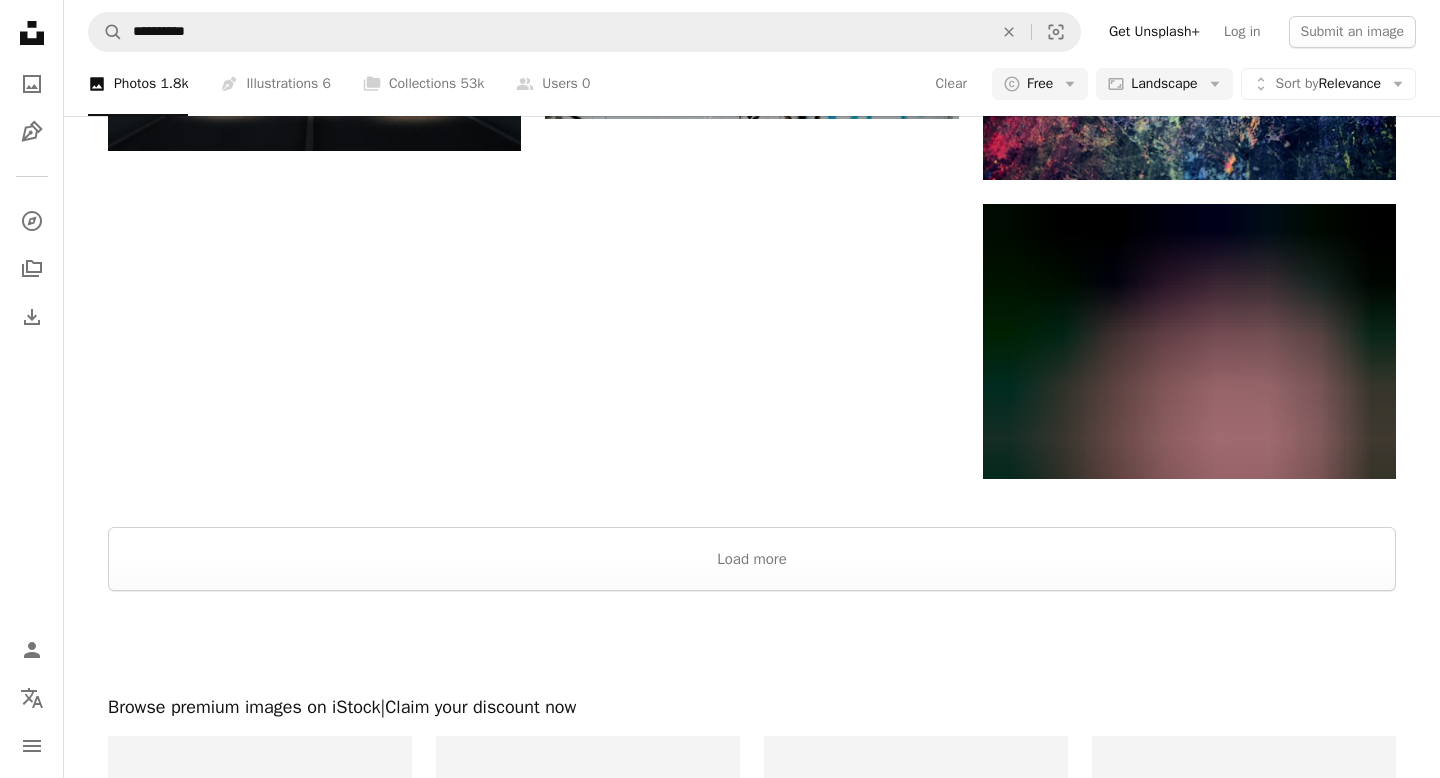 scroll, scrollTop: 2360, scrollLeft: 0, axis: vertical 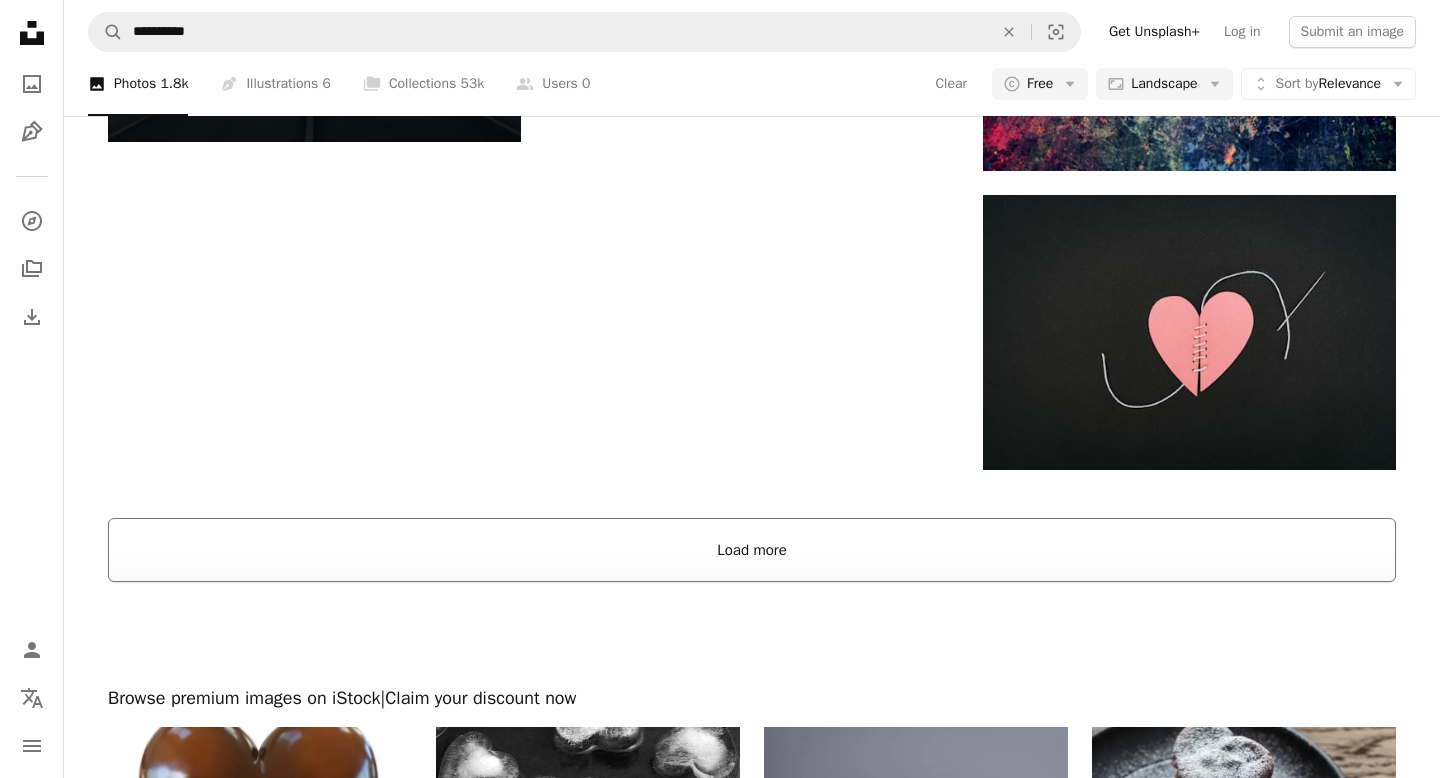 click on "Load more" at bounding box center [752, 550] 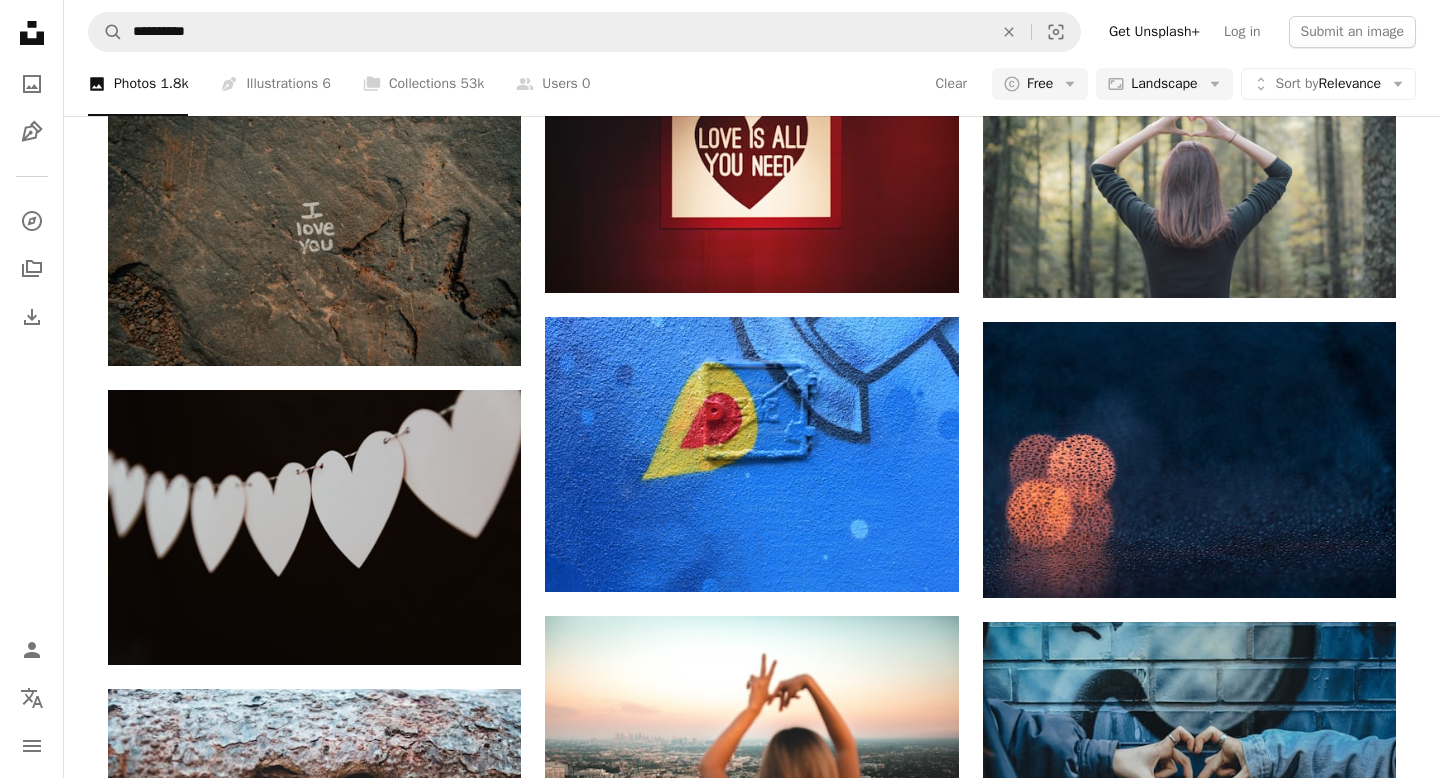scroll, scrollTop: 11190, scrollLeft: 0, axis: vertical 